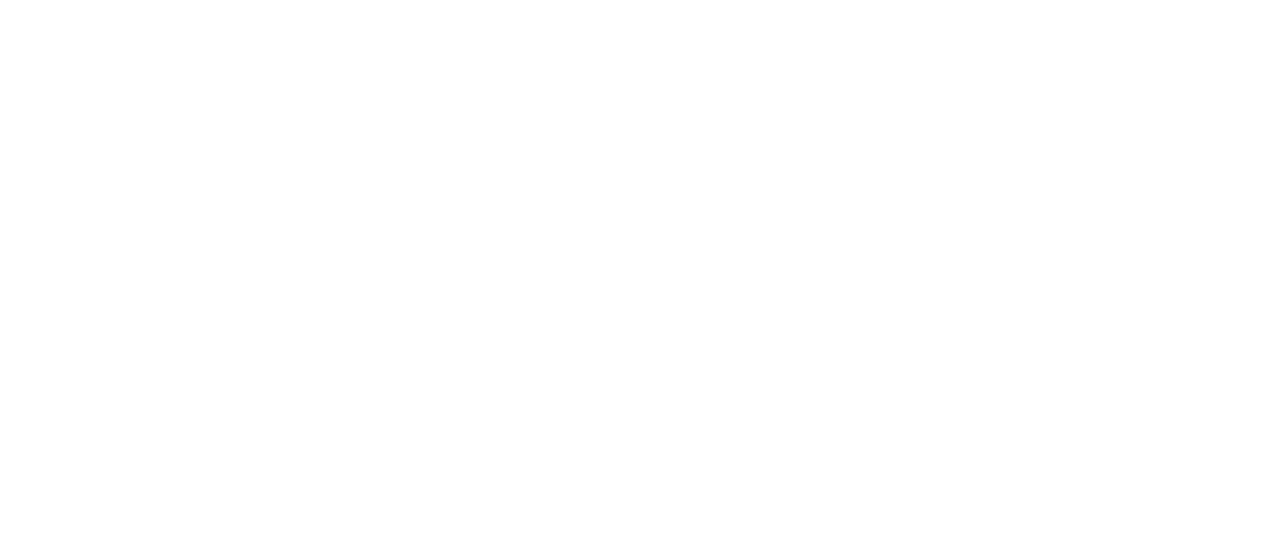 scroll, scrollTop: 0, scrollLeft: 0, axis: both 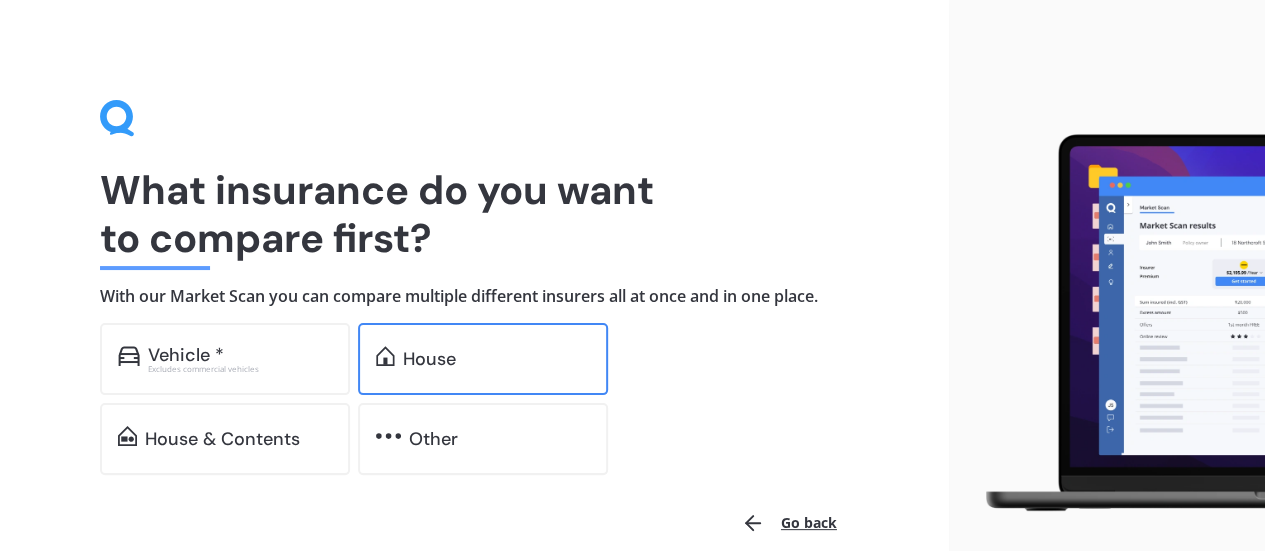 click at bounding box center [385, 356] 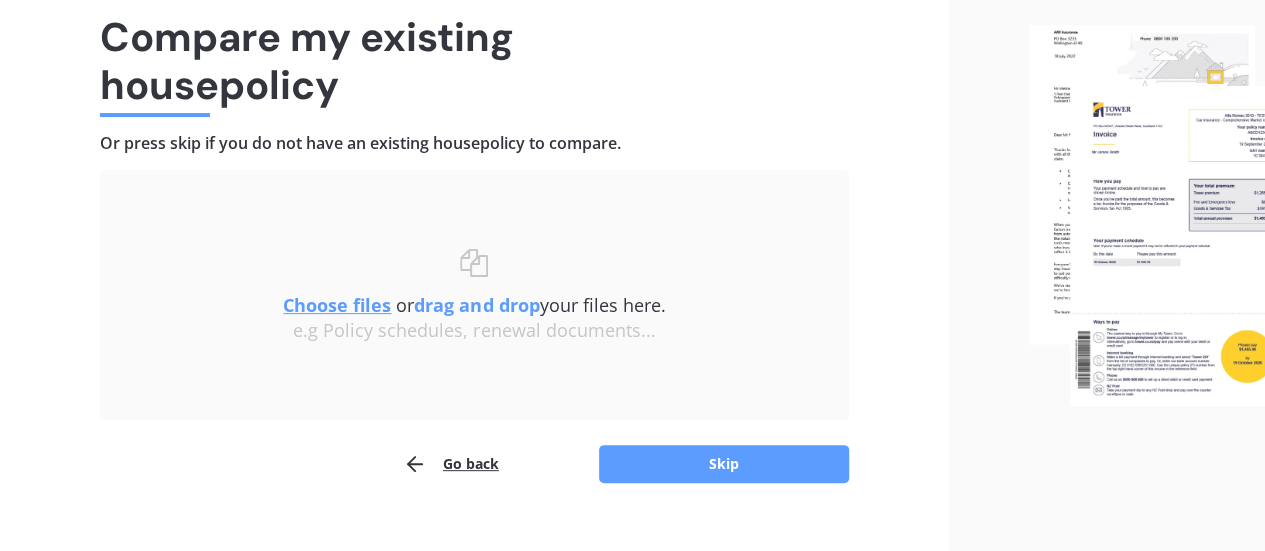 scroll, scrollTop: 185, scrollLeft: 0, axis: vertical 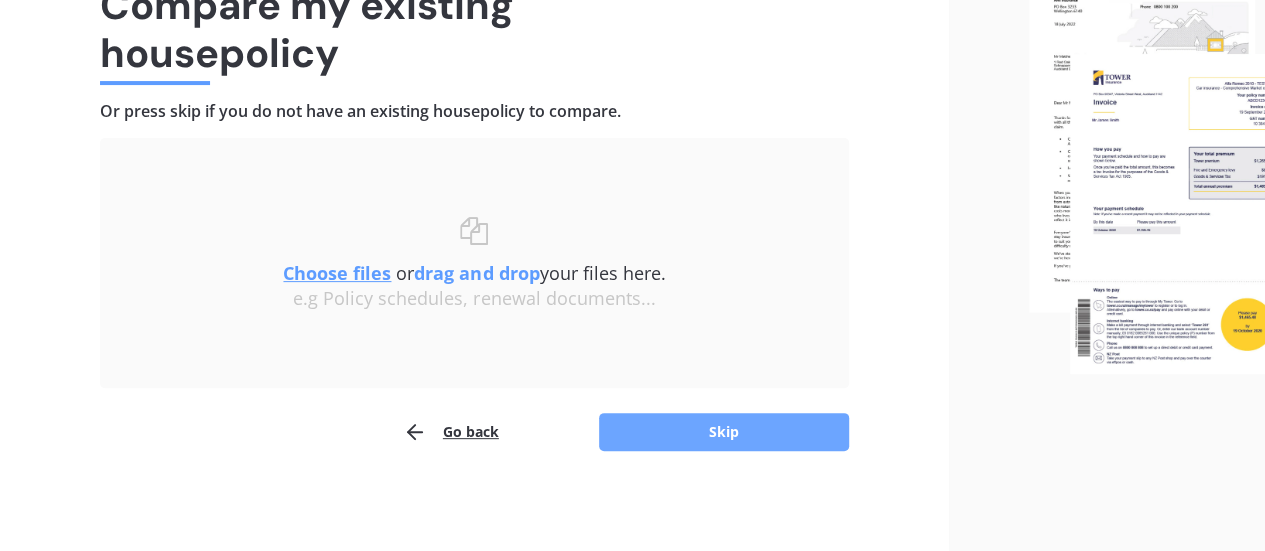 click on "Skip" at bounding box center [724, 432] 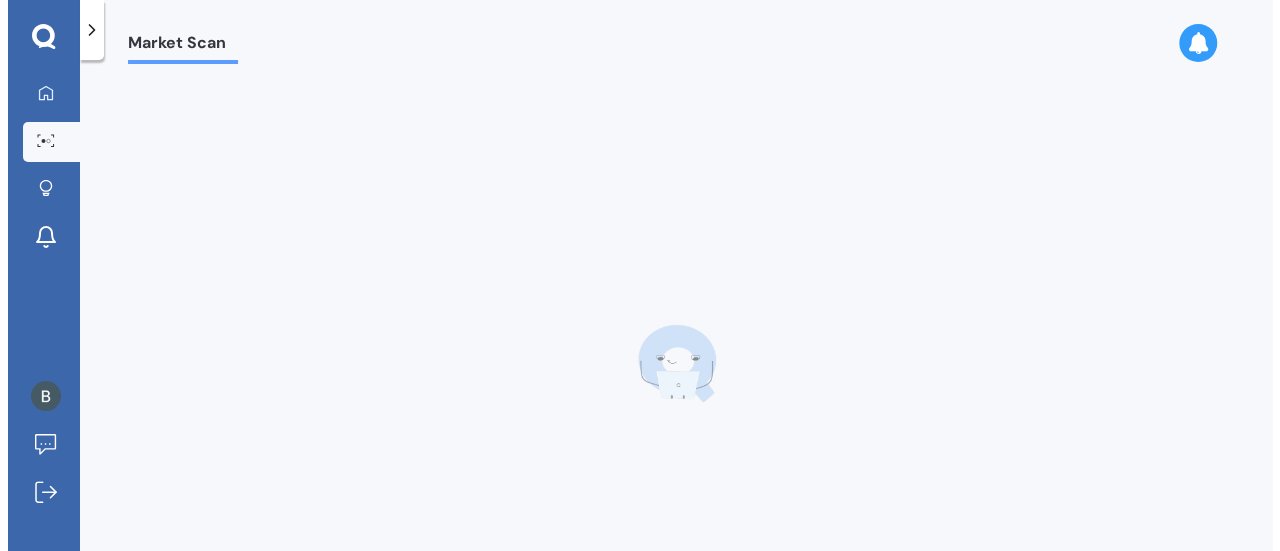 scroll, scrollTop: 0, scrollLeft: 0, axis: both 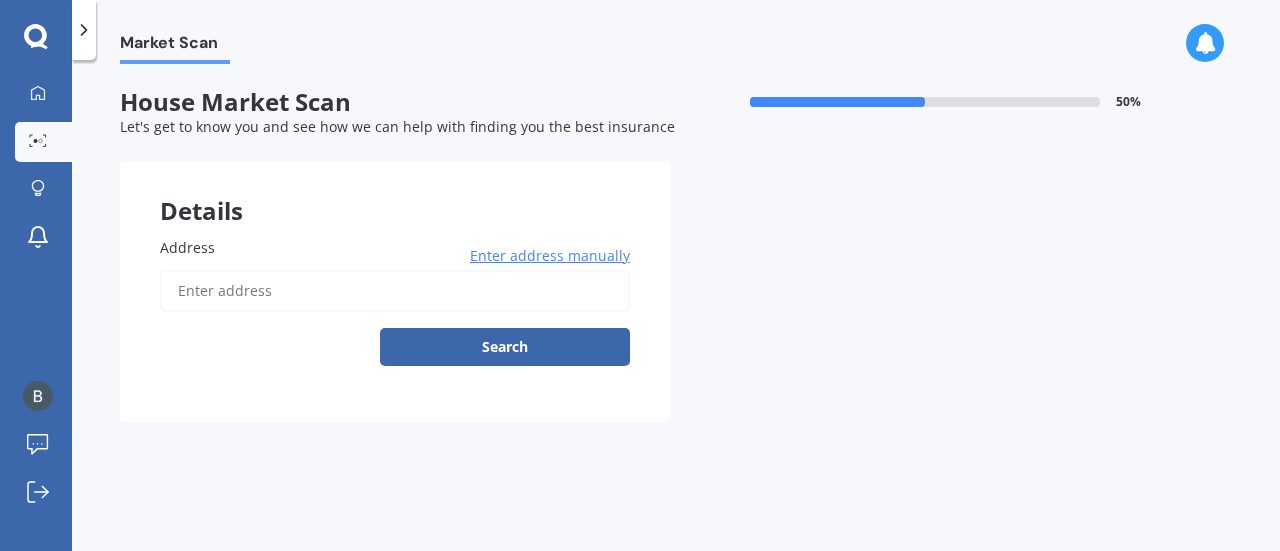 click on "Address" at bounding box center (391, 247) 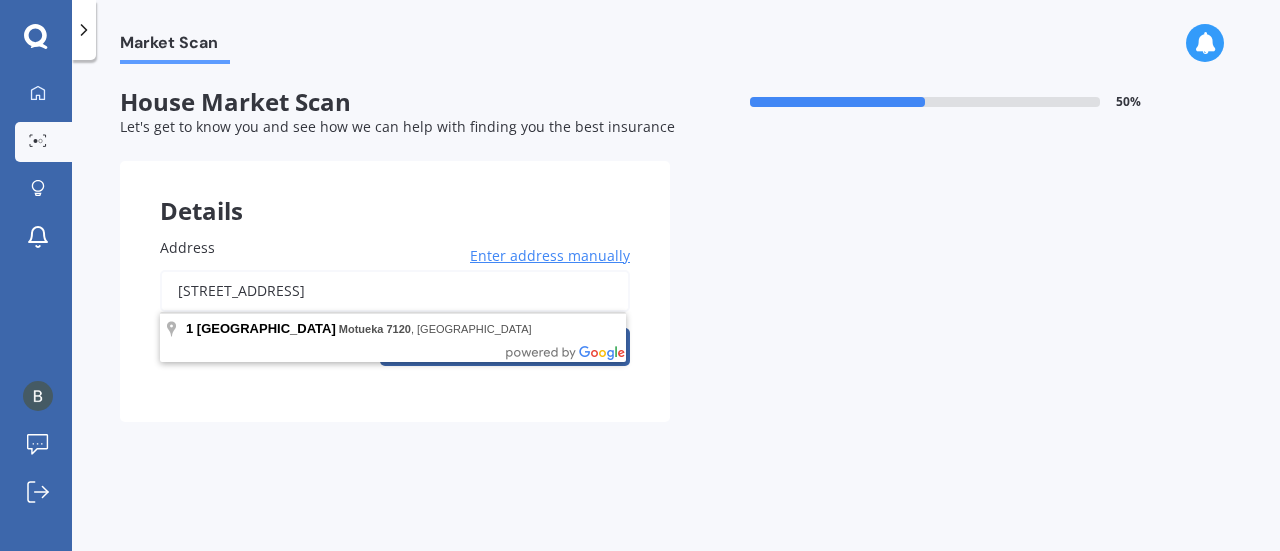 click on "[STREET_ADDRESS]" at bounding box center (395, 291) 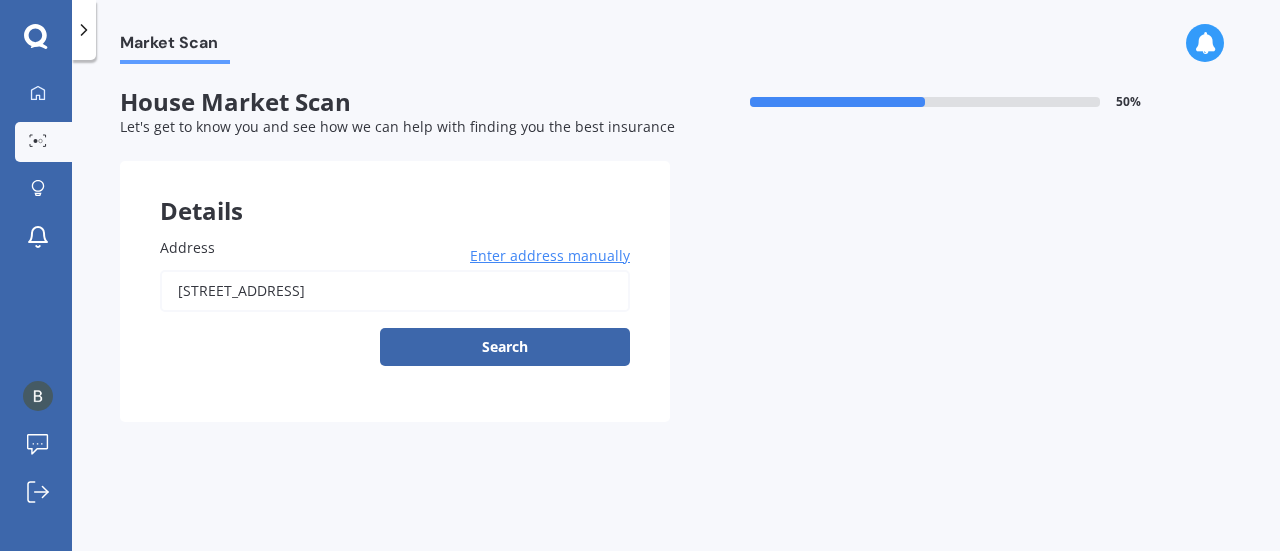 type on "[STREET_ADDRESS]" 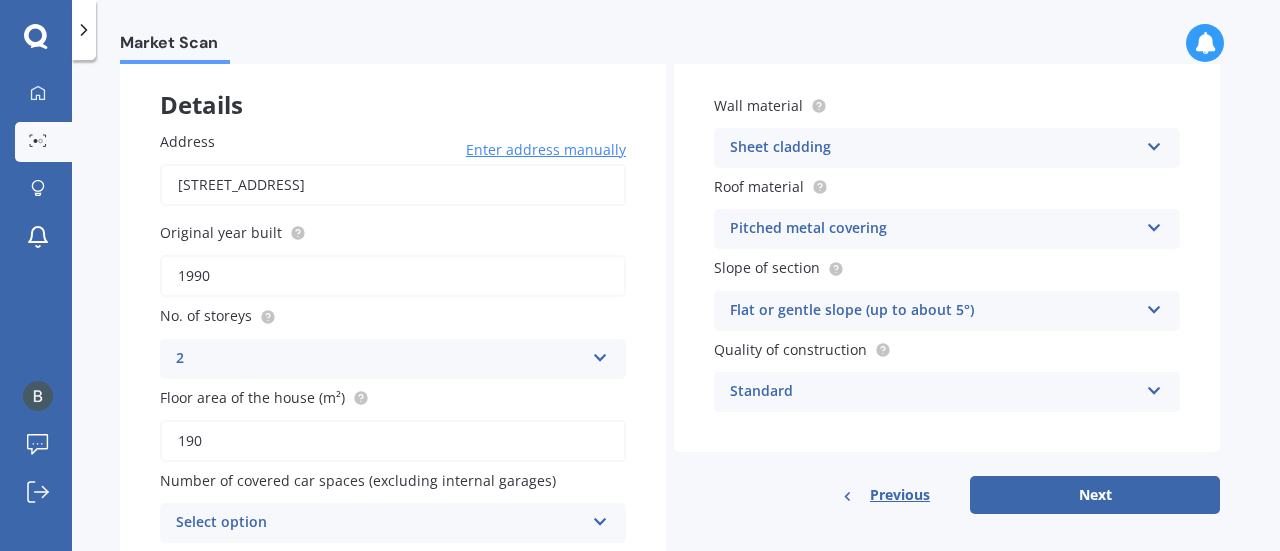 scroll, scrollTop: 191, scrollLeft: 0, axis: vertical 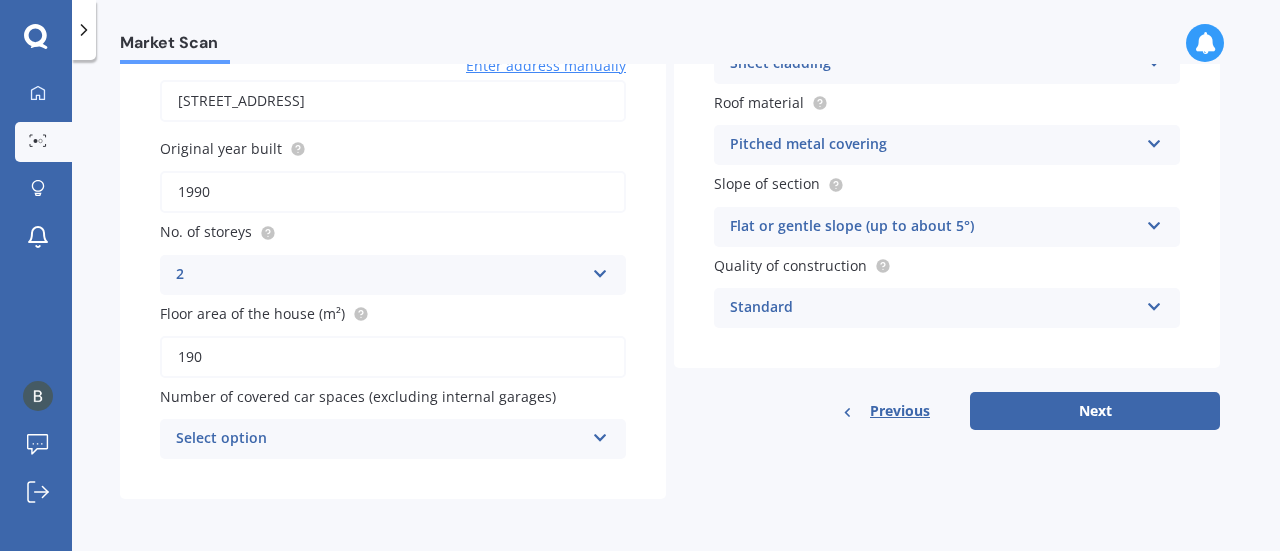 click at bounding box center [600, 434] 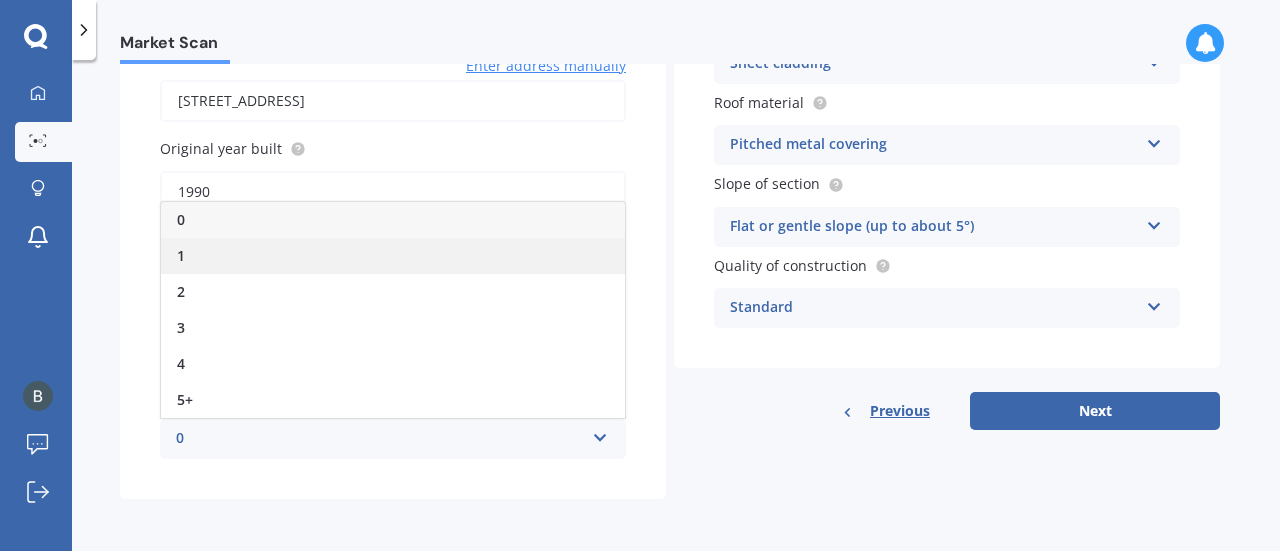 click on "1" at bounding box center (393, 256) 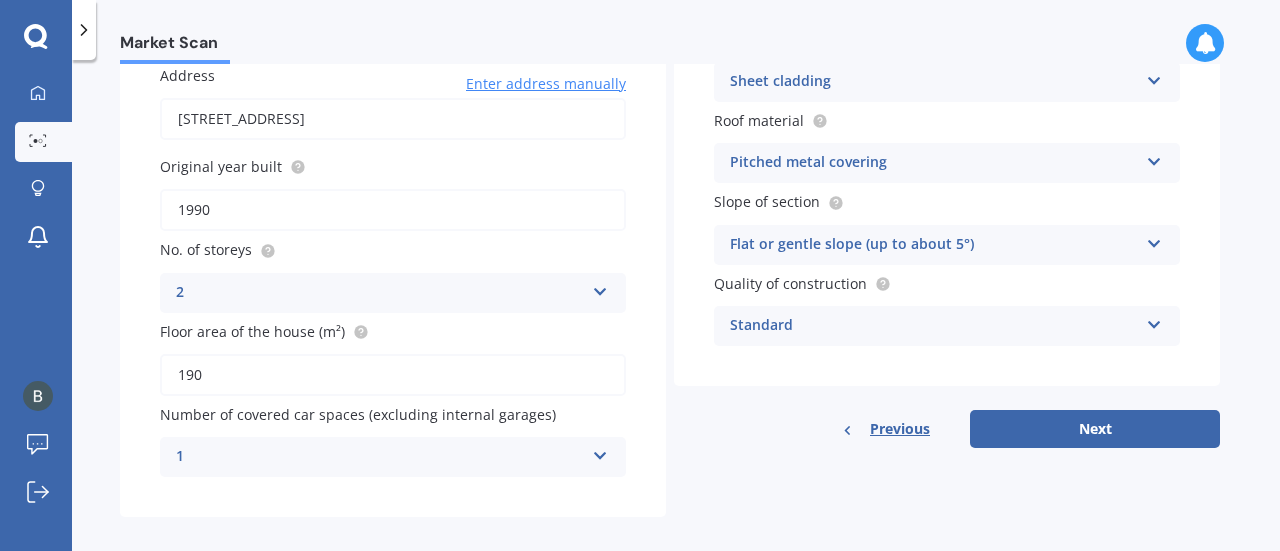 scroll, scrollTop: 191, scrollLeft: 0, axis: vertical 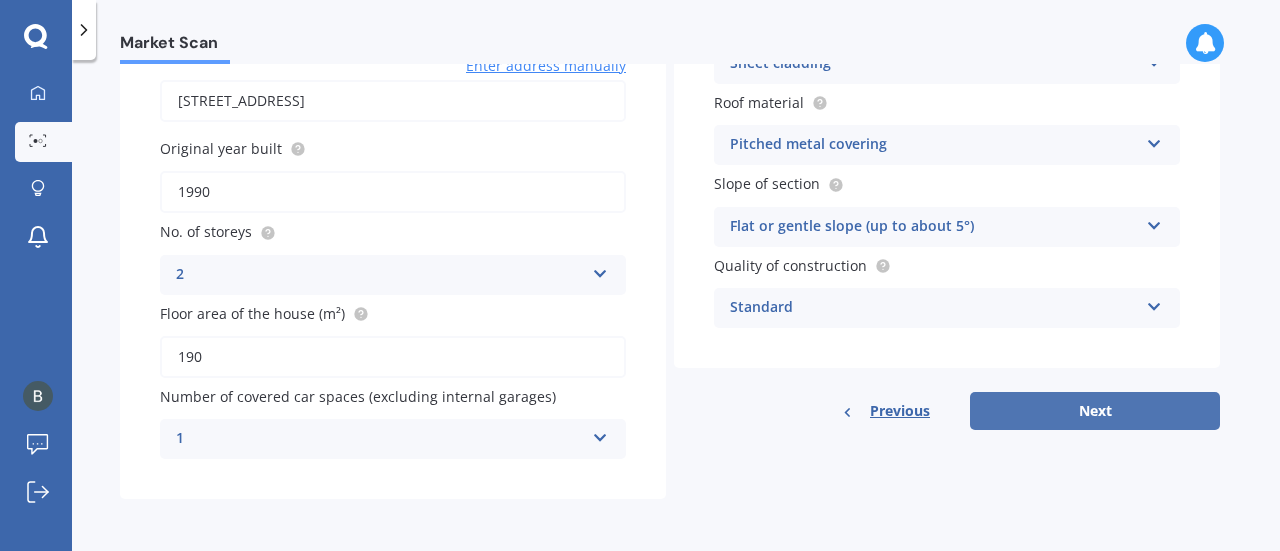 click on "Next" at bounding box center (1095, 411) 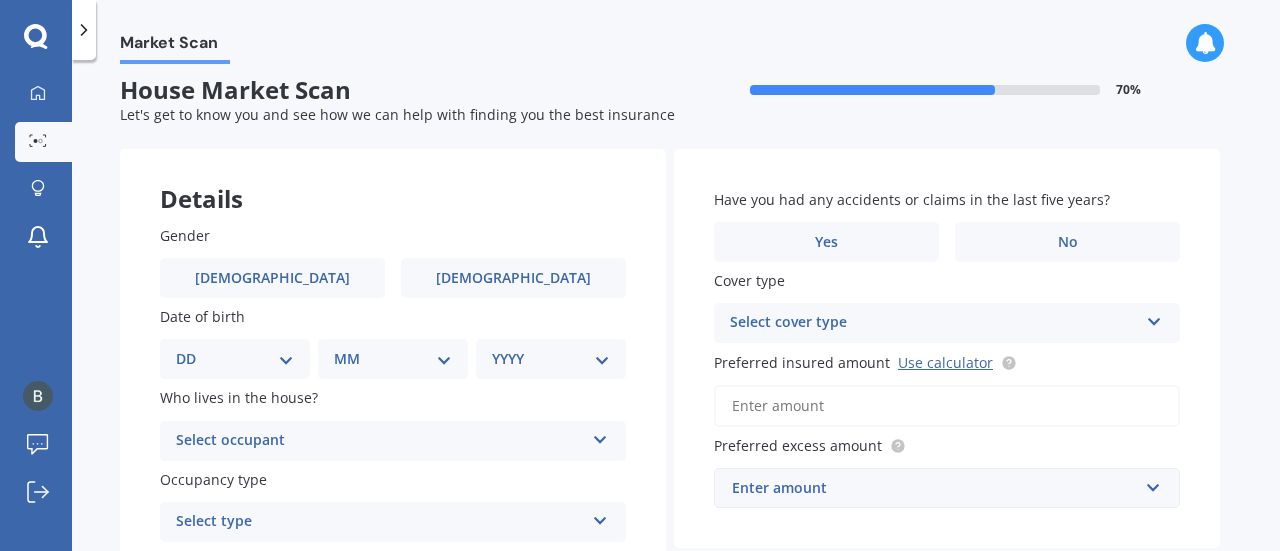 scroll, scrollTop: 0, scrollLeft: 0, axis: both 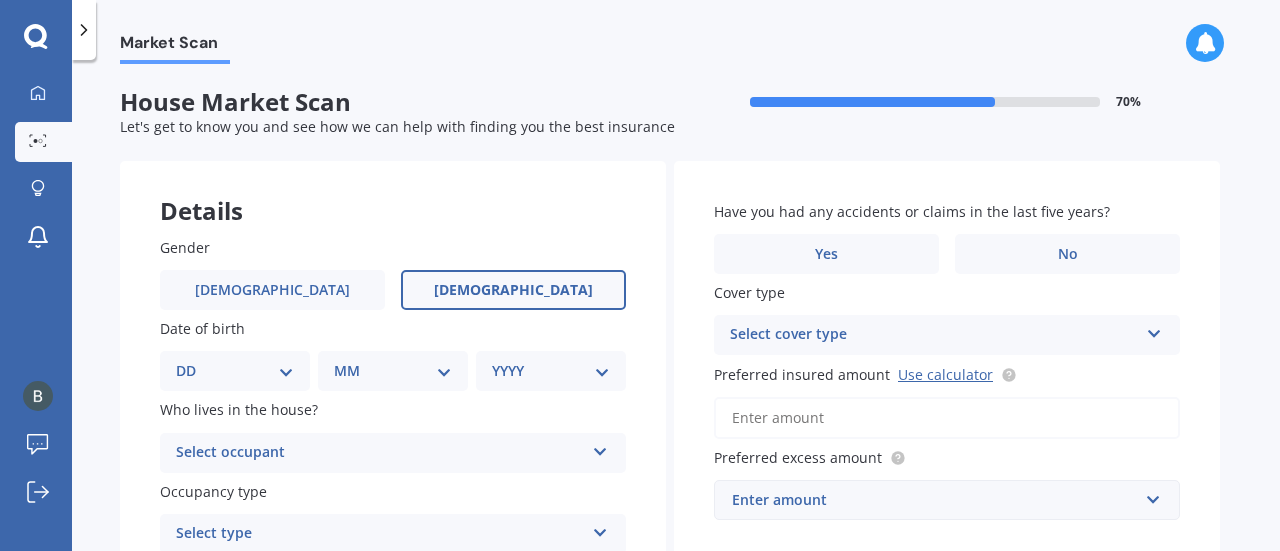 click on "[DEMOGRAPHIC_DATA]" at bounding box center [513, 290] 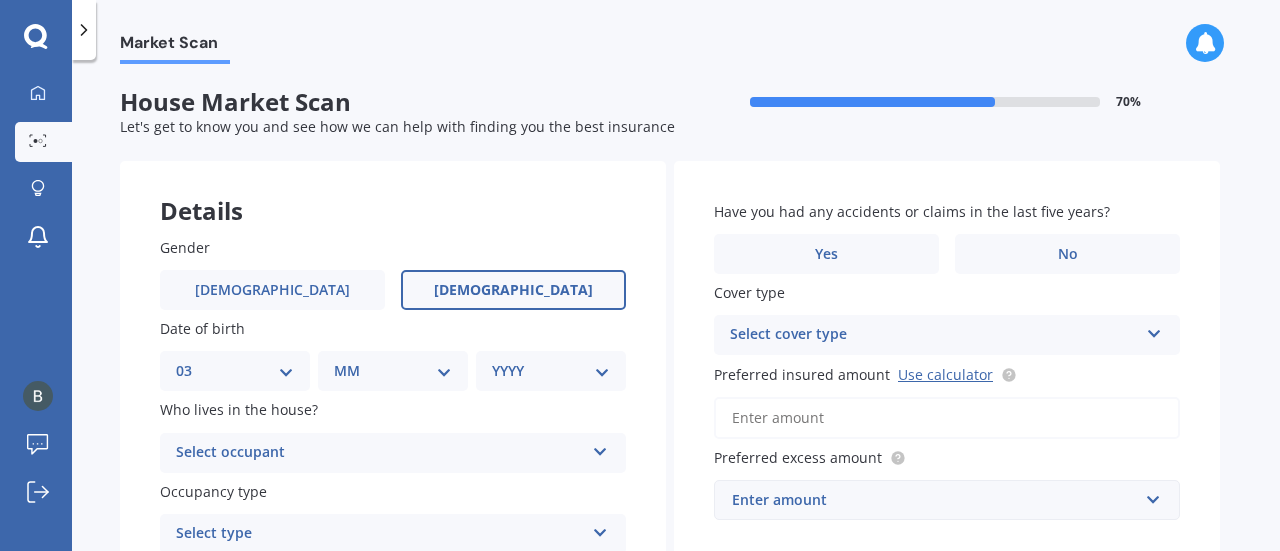 click on "DD 01 02 03 04 05 06 07 08 09 10 11 12 13 14 15 16 17 18 19 20 21 22 23 24 25 26 27 28 29 30 31" at bounding box center (235, 371) 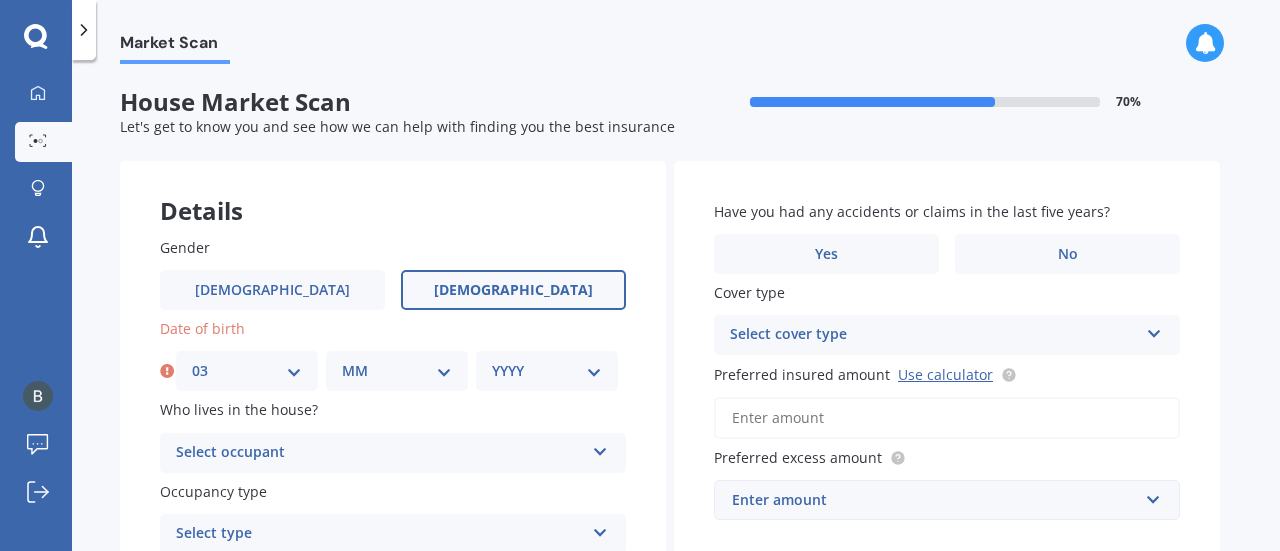 click on "MM 01 02 03 04 05 06 07 08 09 10 11 12" at bounding box center (397, 371) 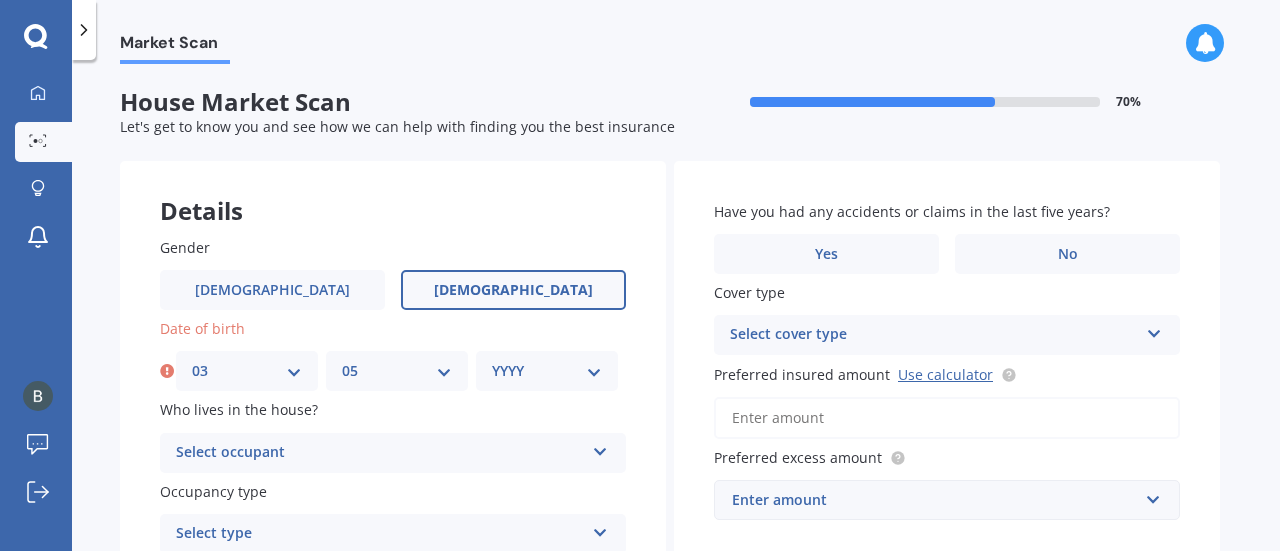 click on "MM 01 02 03 04 05 06 07 08 09 10 11 12" at bounding box center [397, 371] 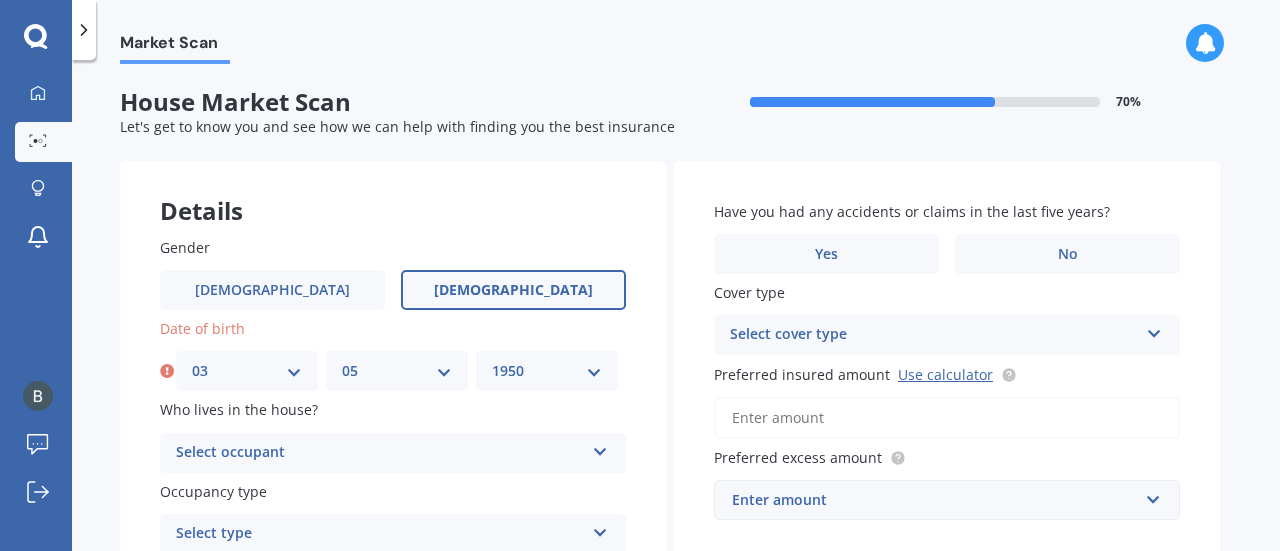 click on "YYYY 2009 2008 2007 2006 2005 2004 2003 2002 2001 2000 1999 1998 1997 1996 1995 1994 1993 1992 1991 1990 1989 1988 1987 1986 1985 1984 1983 1982 1981 1980 1979 1978 1977 1976 1975 1974 1973 1972 1971 1970 1969 1968 1967 1966 1965 1964 1963 1962 1961 1960 1959 1958 1957 1956 1955 1954 1953 1952 1951 1950 1949 1948 1947 1946 1945 1944 1943 1942 1941 1940 1939 1938 1937 1936 1935 1934 1933 1932 1931 1930 1929 1928 1927 1926 1925 1924 1923 1922 1921 1920 1919 1918 1917 1916 1915 1914 1913 1912 1911 1910" at bounding box center [547, 371] 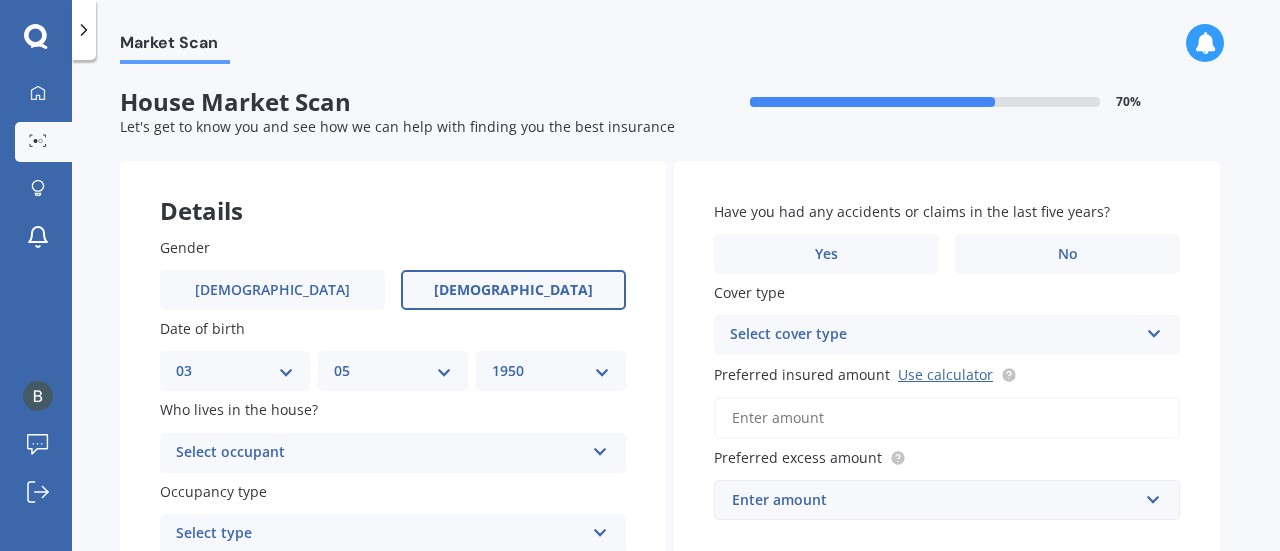 click on "Select occupant" at bounding box center (380, 453) 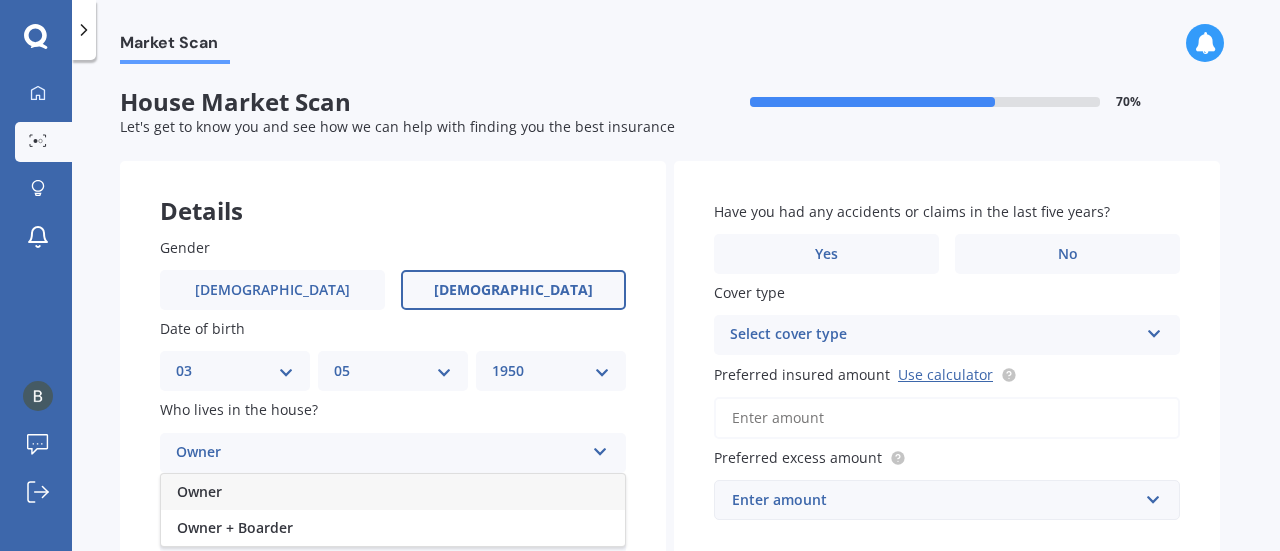 click on "Owner" at bounding box center (393, 492) 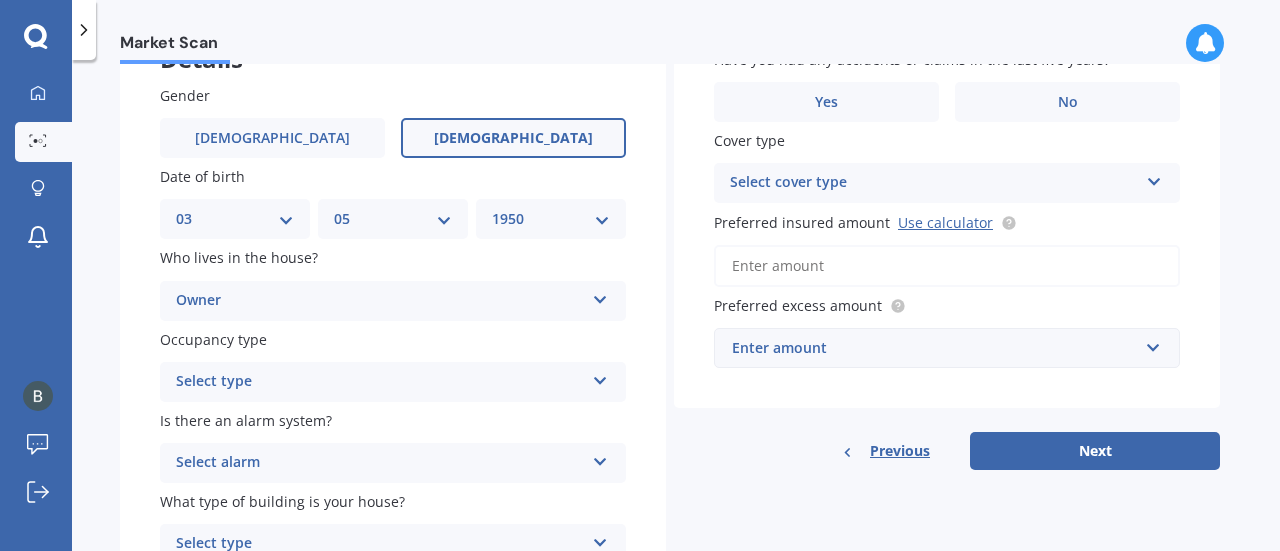 scroll, scrollTop: 154, scrollLeft: 0, axis: vertical 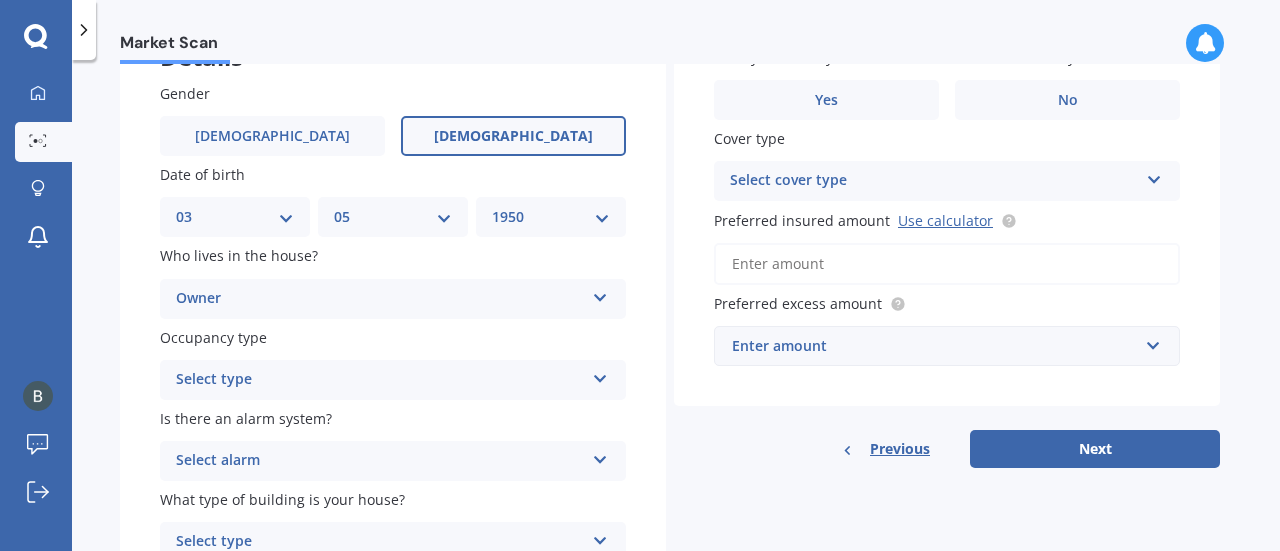 click on "Select type" at bounding box center [380, 380] 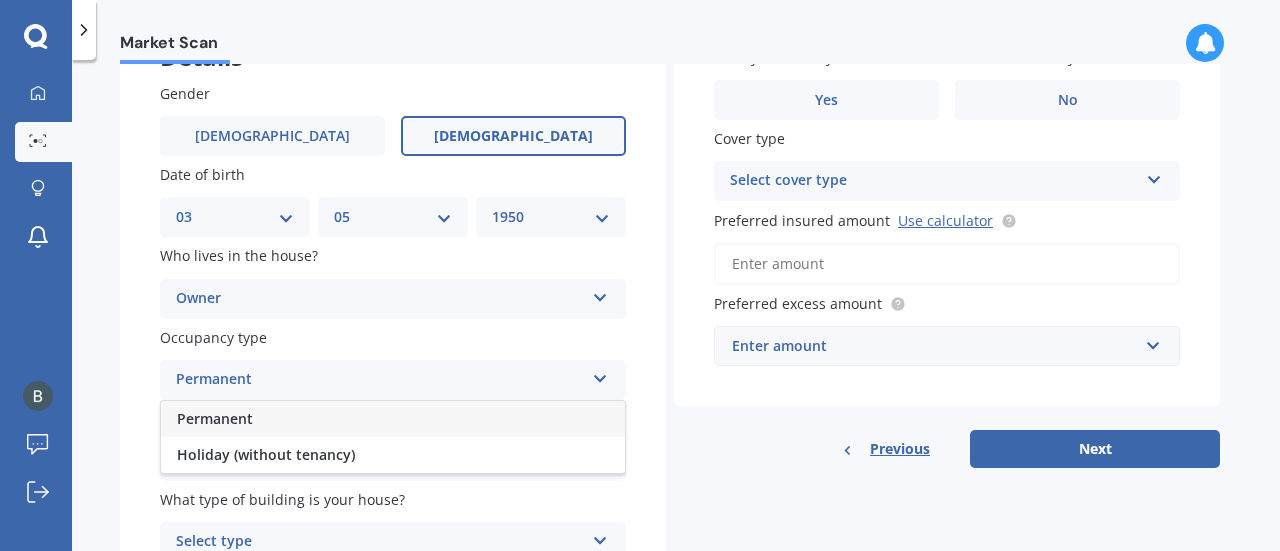 click on "Permanent" at bounding box center [393, 419] 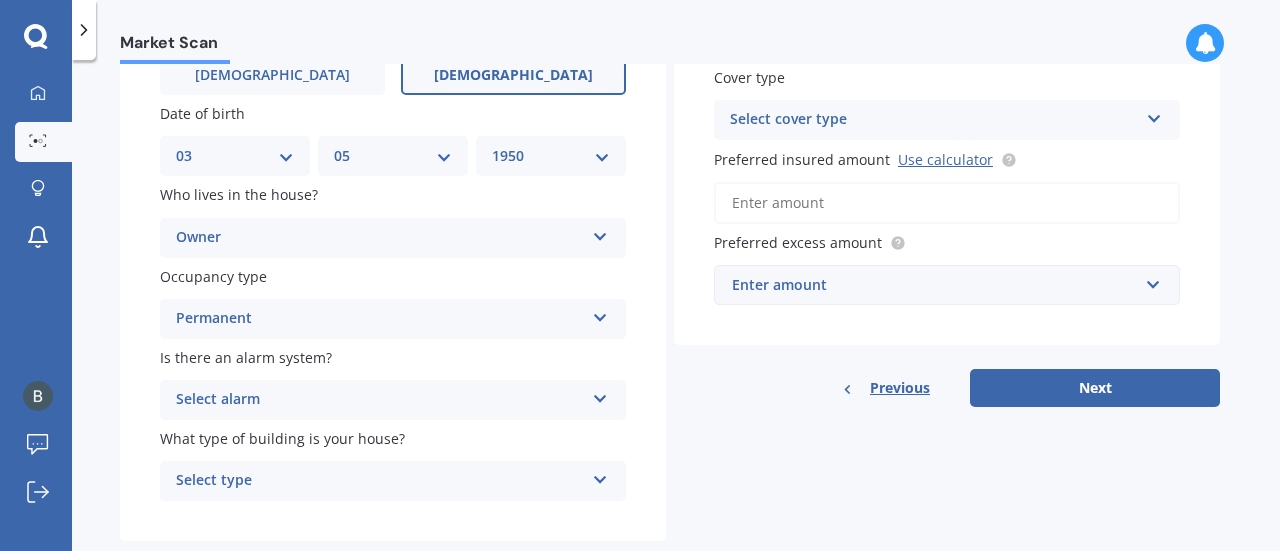 scroll, scrollTop: 214, scrollLeft: 0, axis: vertical 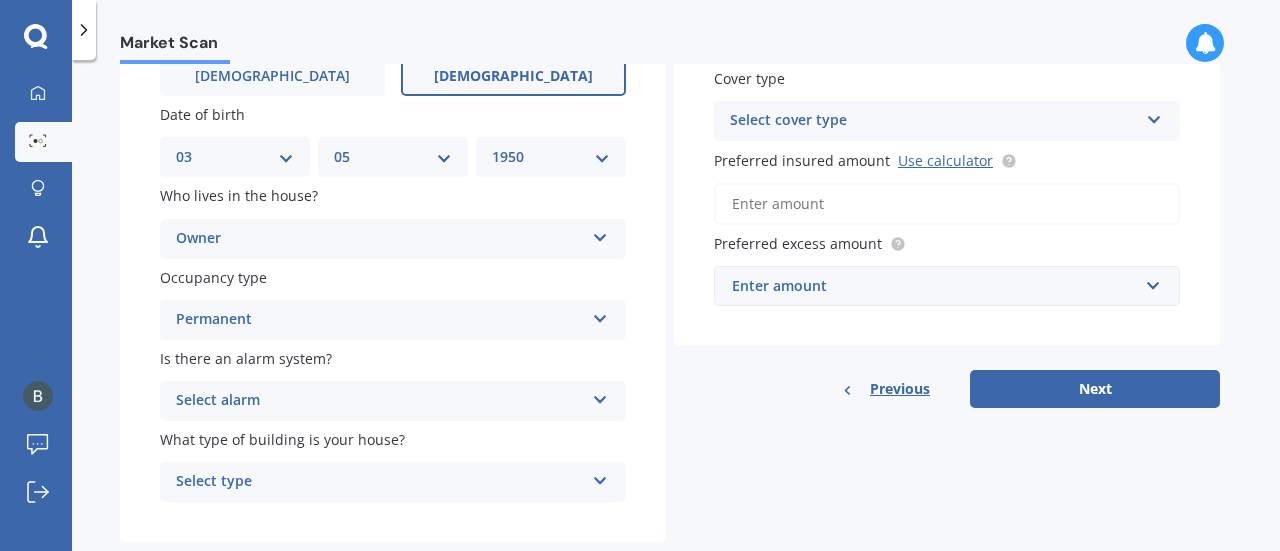 click on "Select alarm" at bounding box center (380, 401) 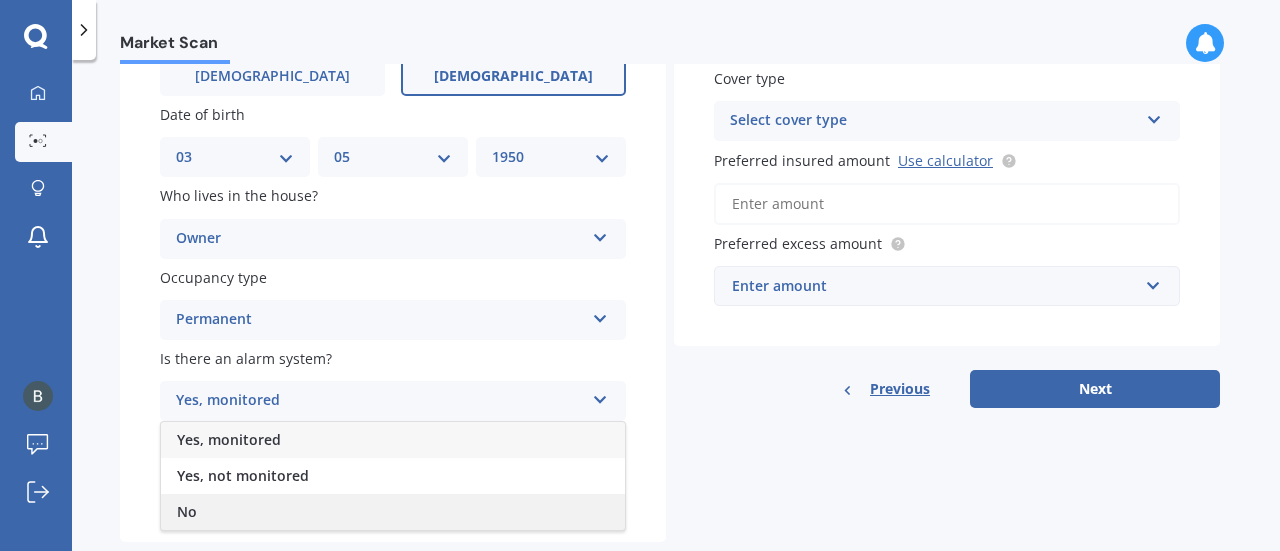 drag, startPoint x: 477, startPoint y: 403, endPoint x: 468, endPoint y: 523, distance: 120.33703 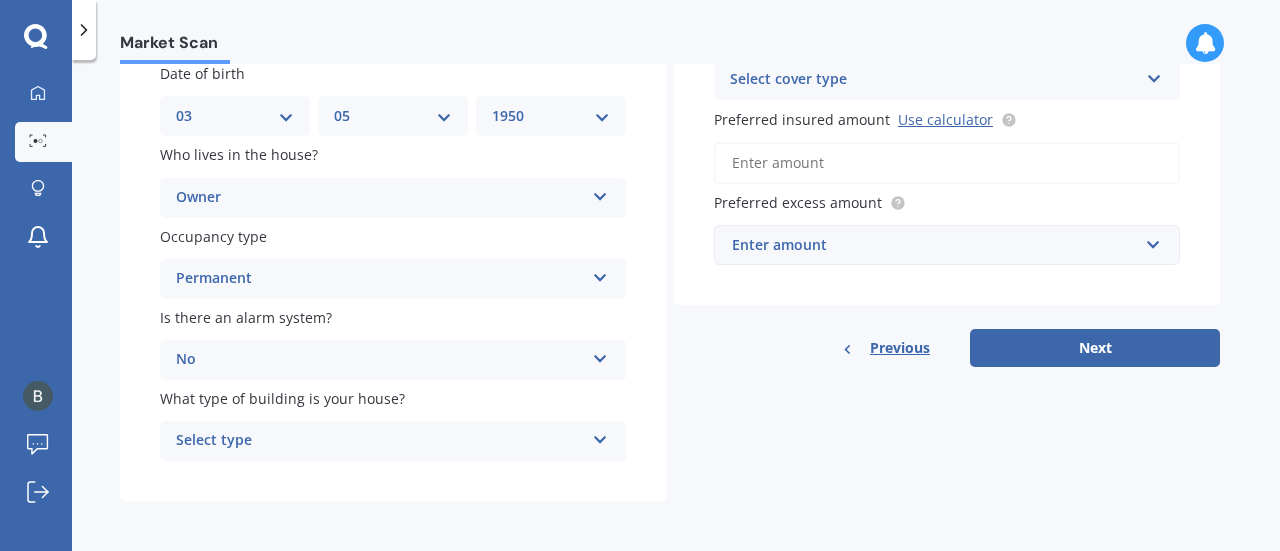 scroll, scrollTop: 258, scrollLeft: 0, axis: vertical 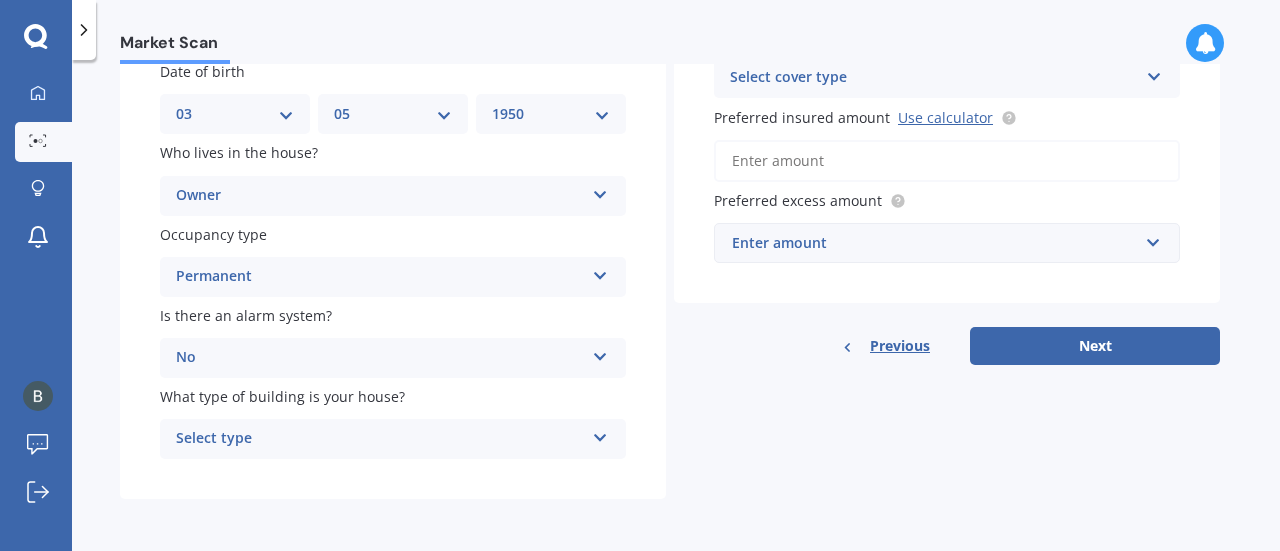 click on "Select type" at bounding box center (380, 439) 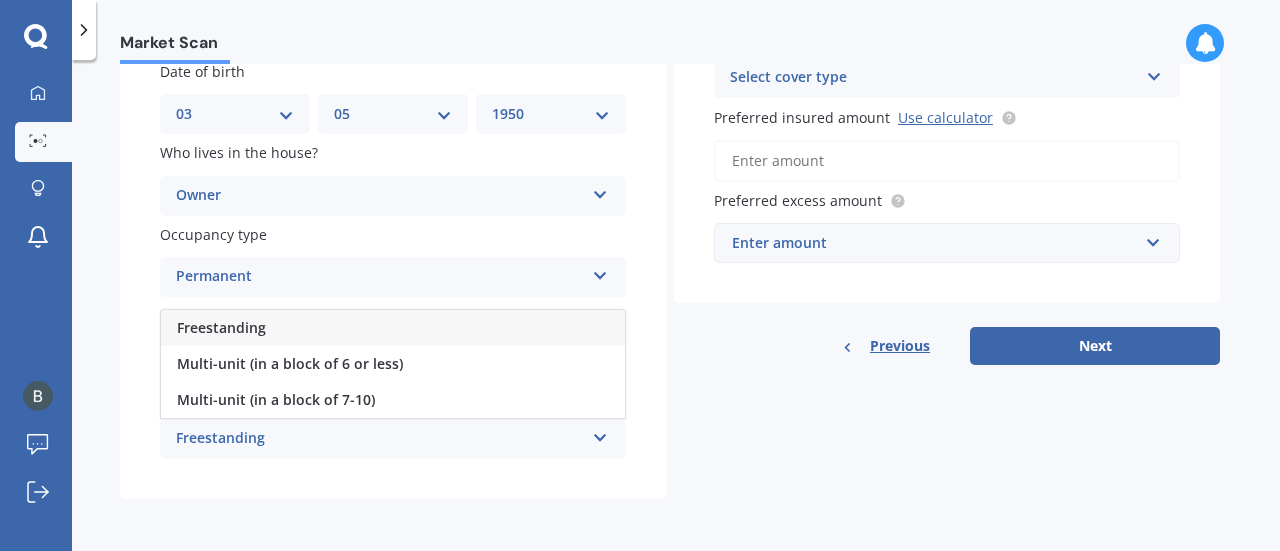 click on "Freestanding" at bounding box center (393, 328) 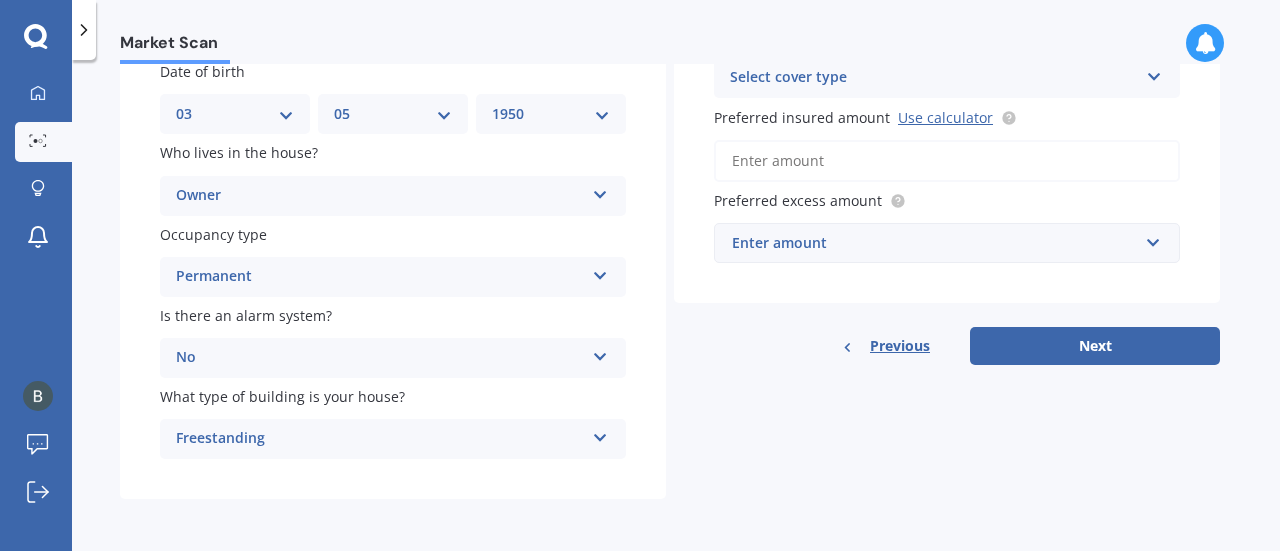 click on "Preferred insured amount Use calculator" at bounding box center [947, 161] 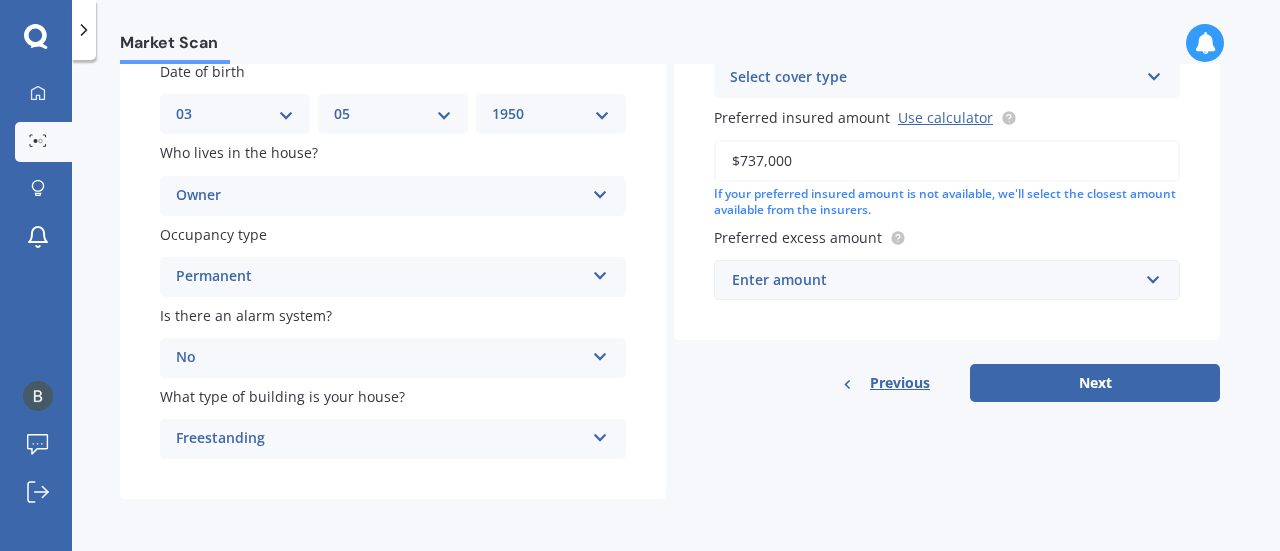 type on "$737,000" 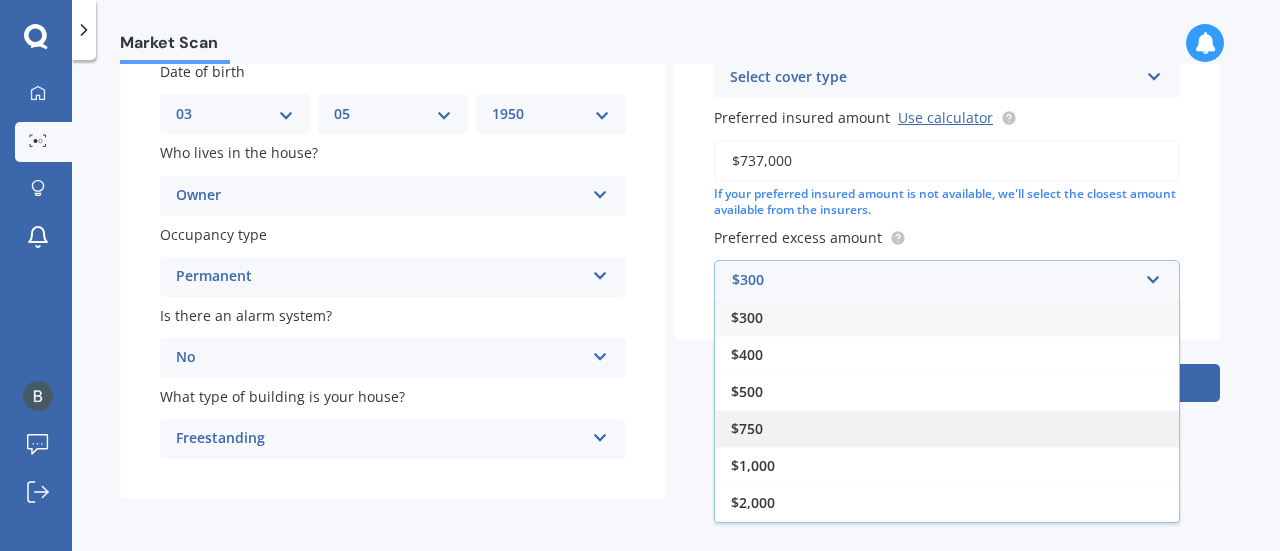 click on "$750" at bounding box center [947, 428] 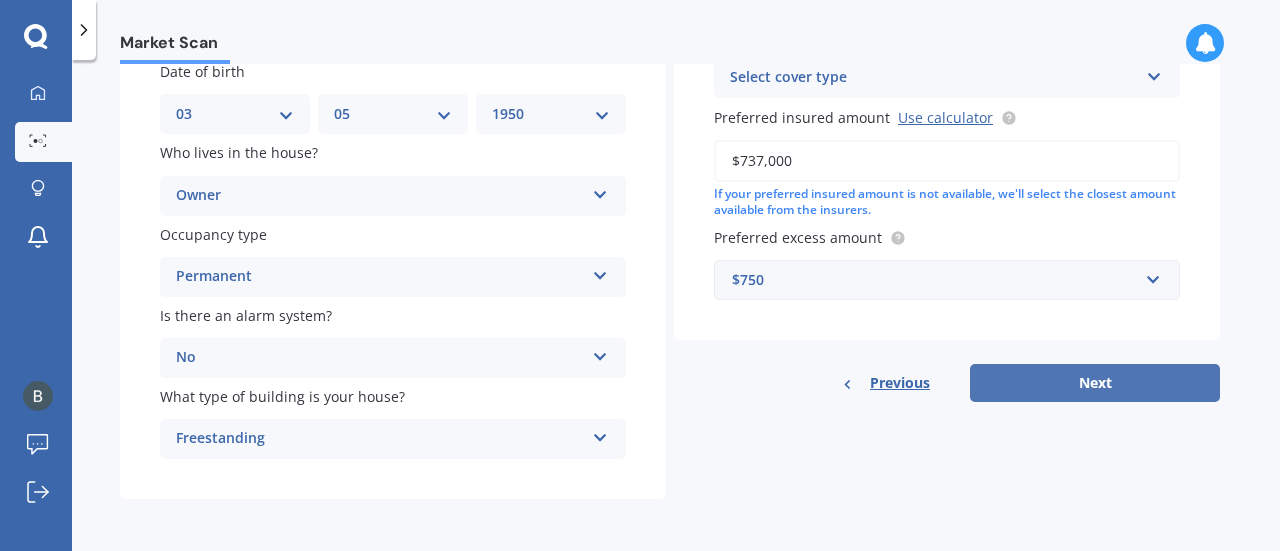 click on "Next" at bounding box center [1095, 383] 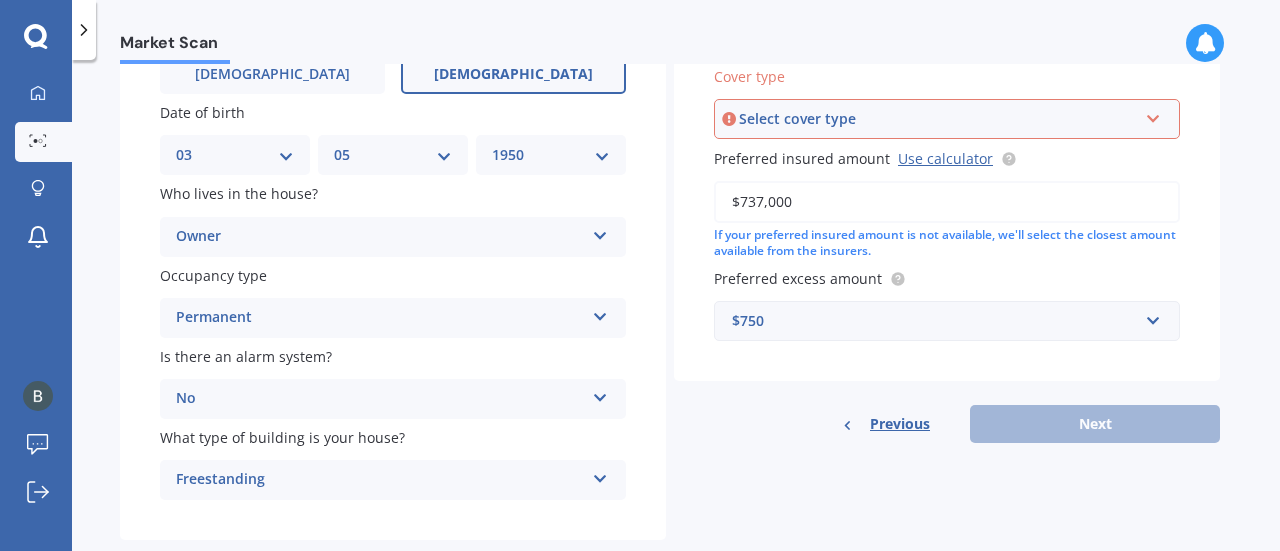 scroll, scrollTop: 218, scrollLeft: 0, axis: vertical 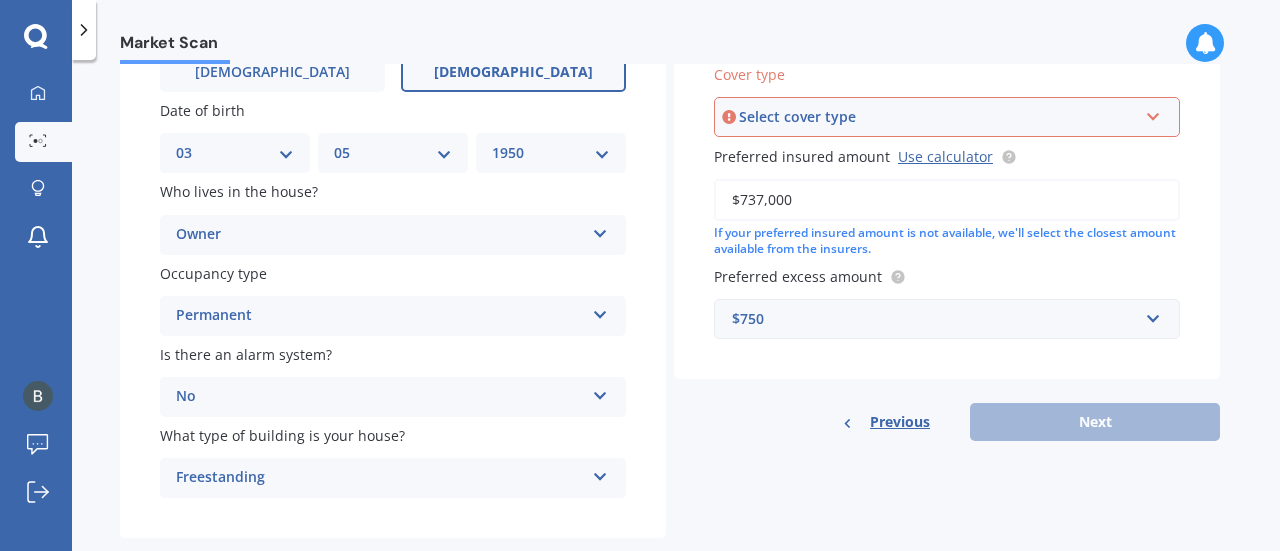 click on "Select cover type High" at bounding box center (947, 117) 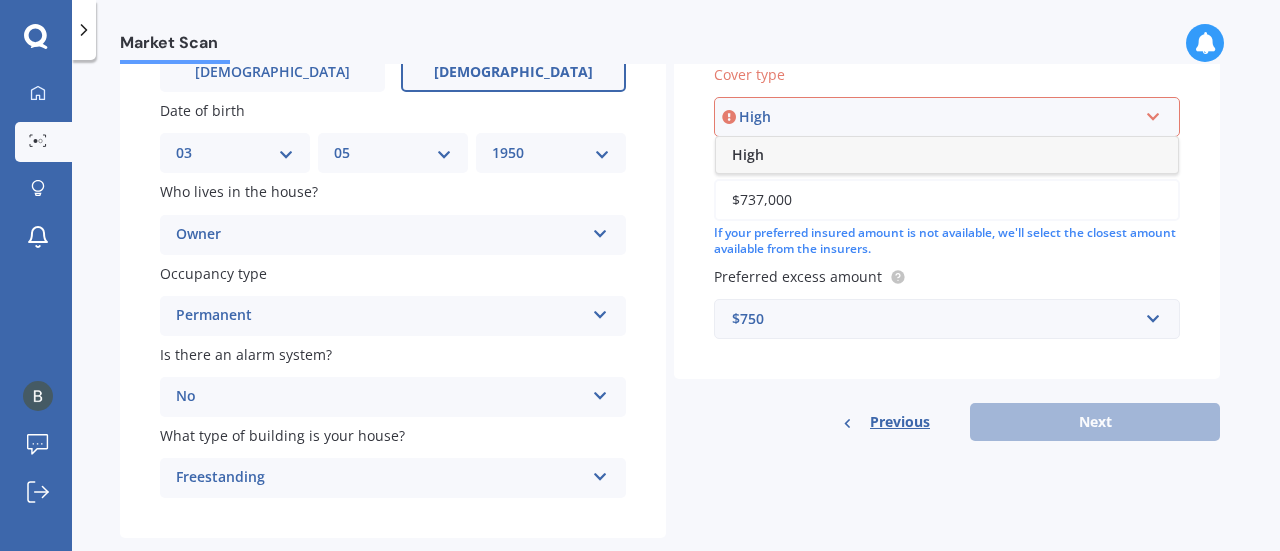 click on "High" at bounding box center (938, 117) 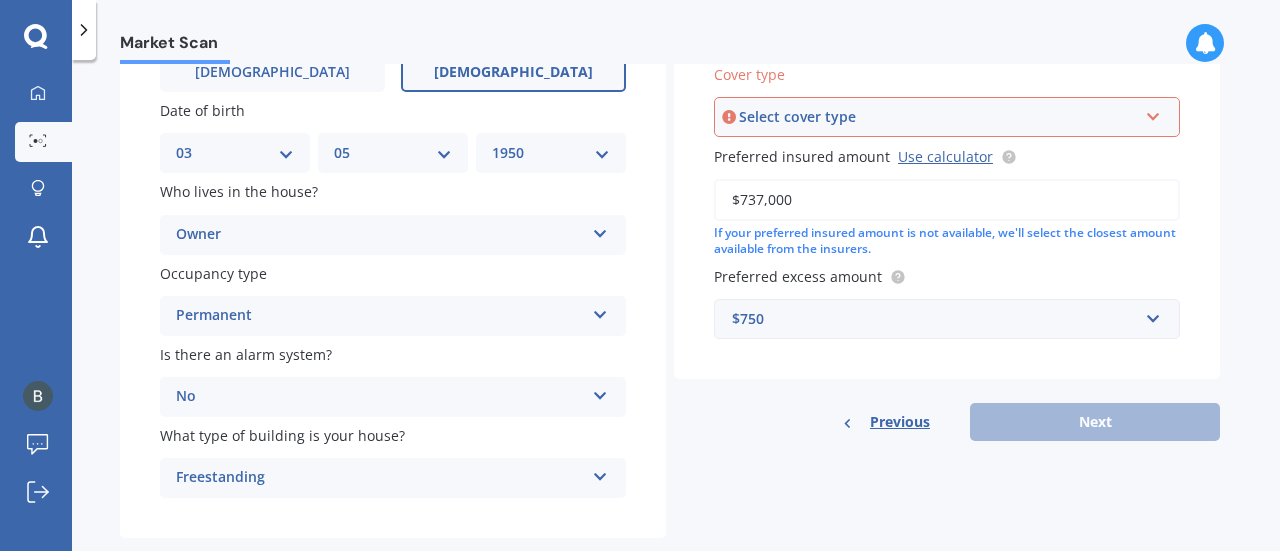 click on "Previous Next" at bounding box center [947, 422] 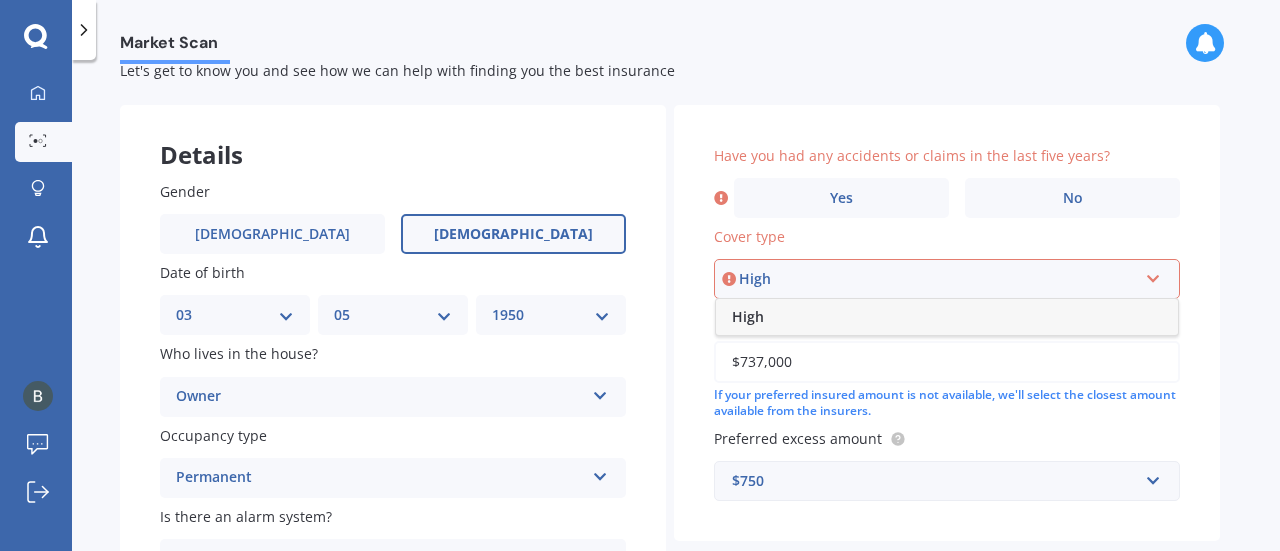 scroll, scrollTop: 54, scrollLeft: 0, axis: vertical 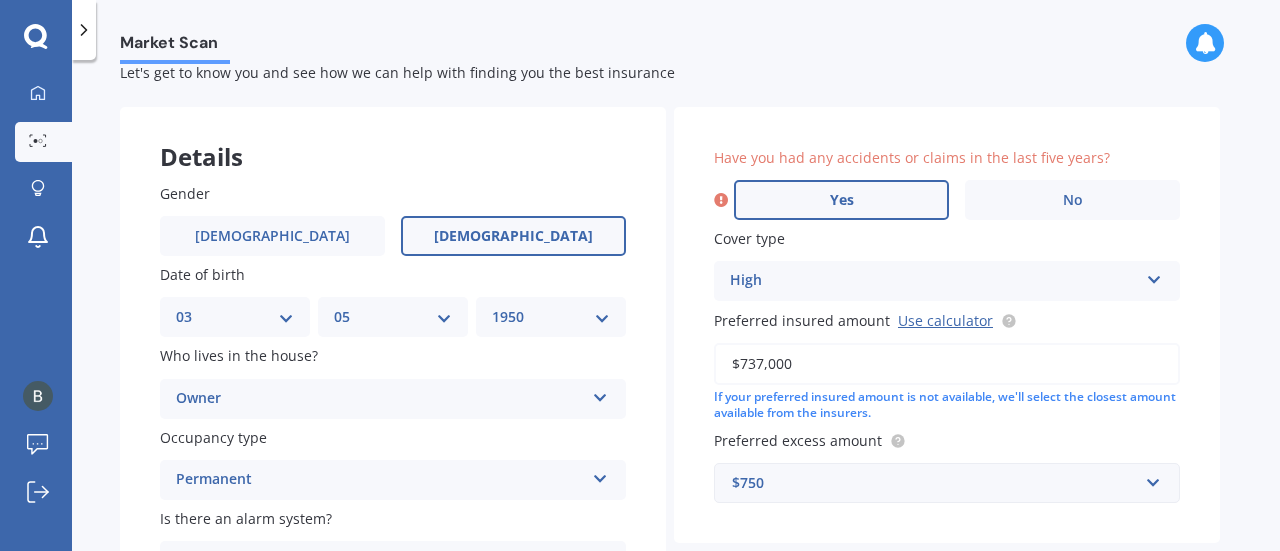 click on "Yes" at bounding box center [842, 200] 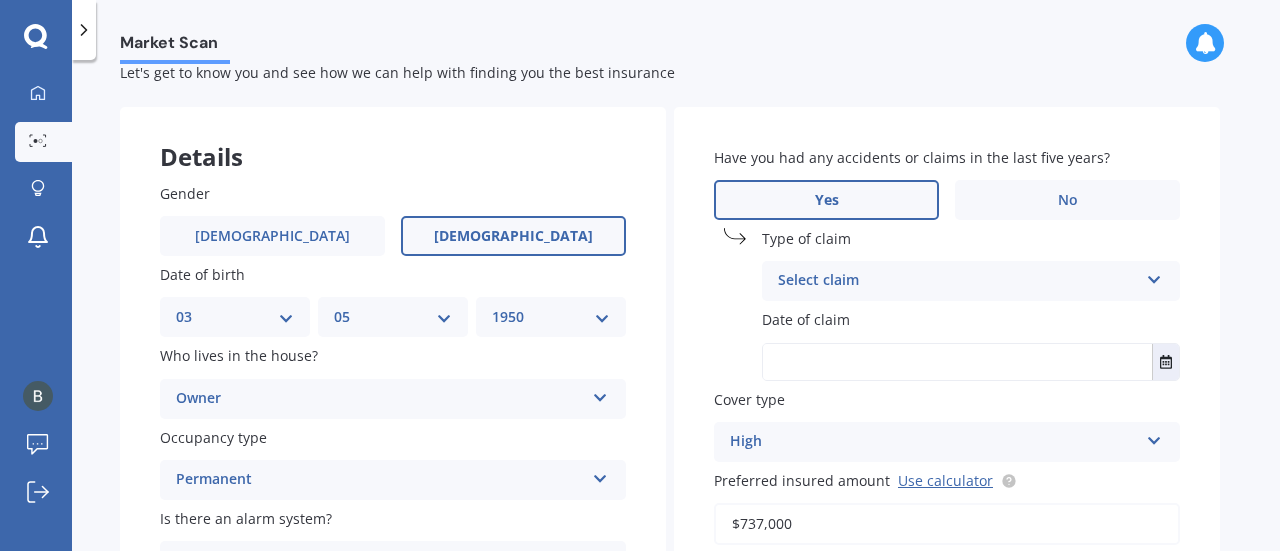 click on "Select claim" at bounding box center [958, 281] 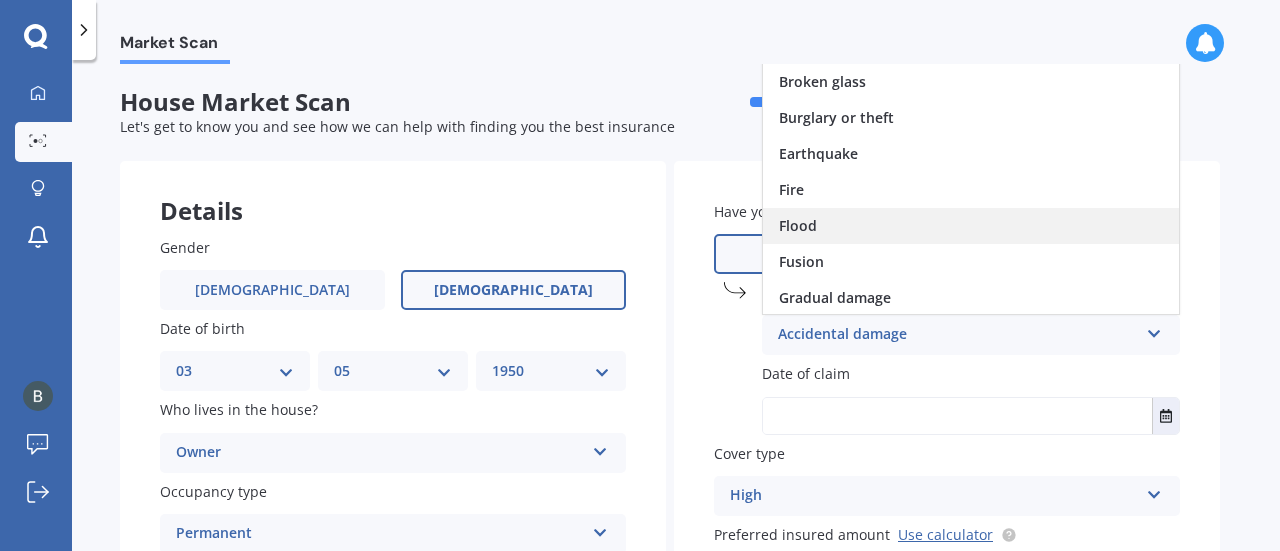 scroll, scrollTop: 2, scrollLeft: 0, axis: vertical 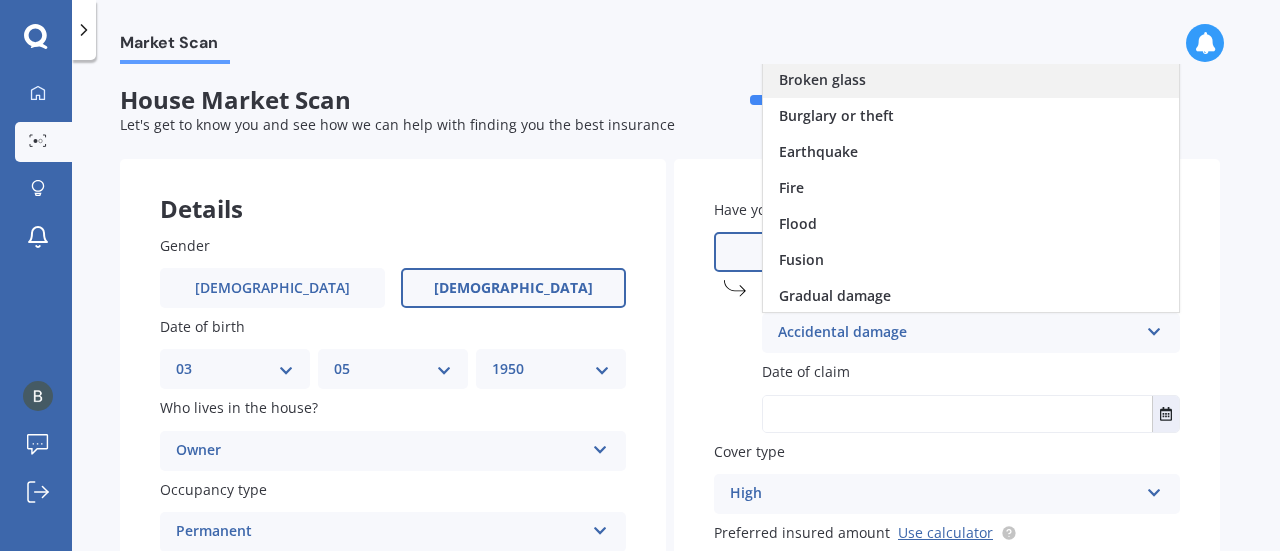 click on "Broken glass" at bounding box center (822, 79) 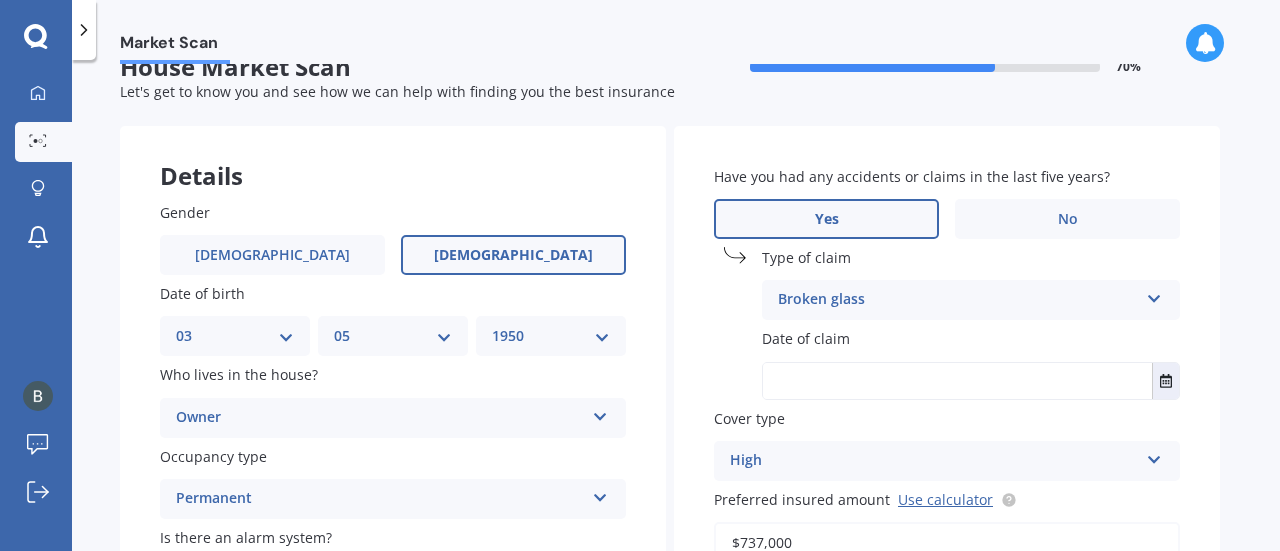 scroll, scrollTop: 0, scrollLeft: 0, axis: both 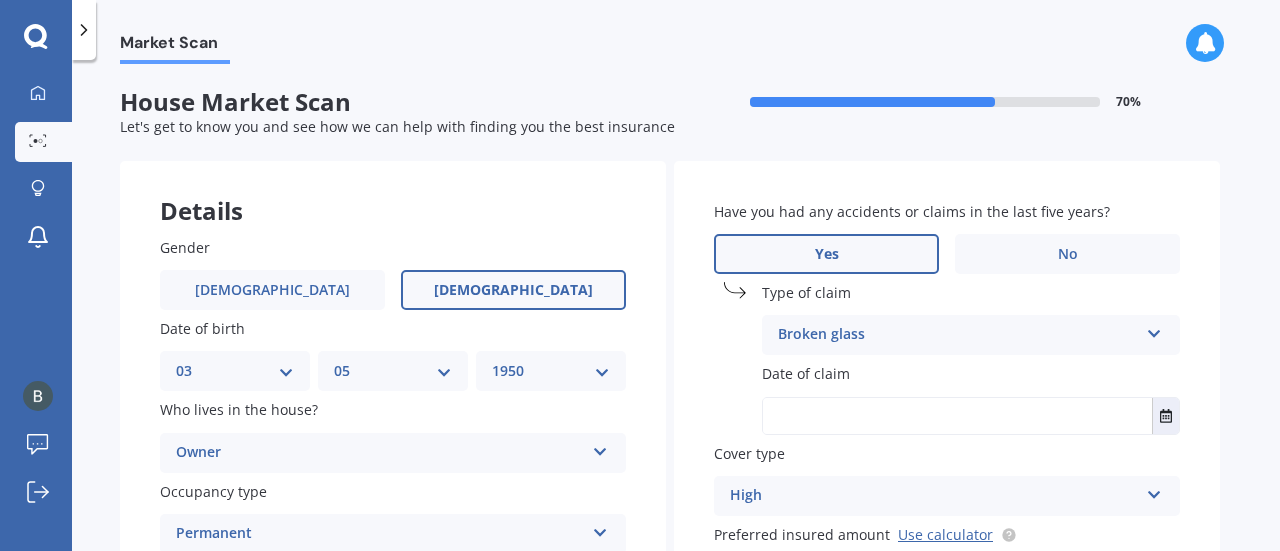 click on "Yes" at bounding box center [826, 254] 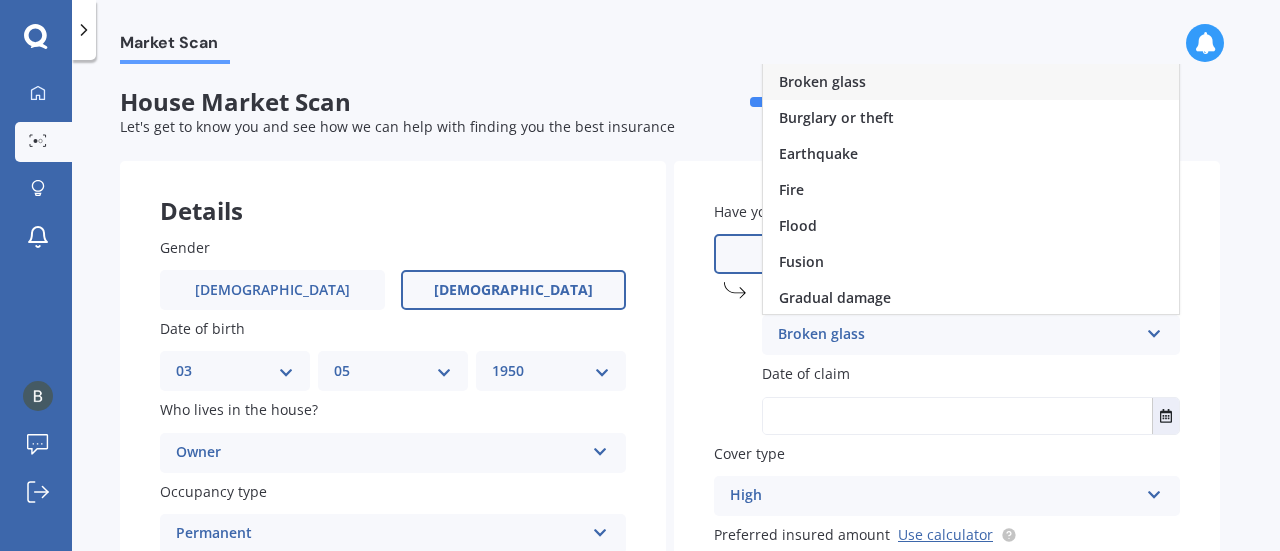 click on "Broken glass" at bounding box center [958, 335] 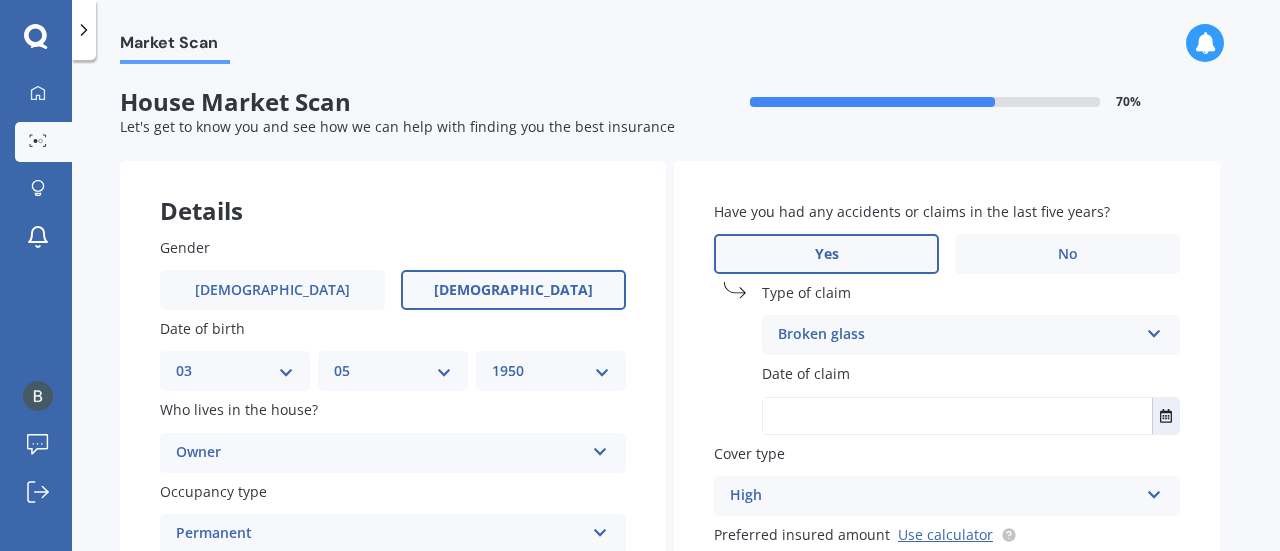 click on "Yes" at bounding box center (826, 254) 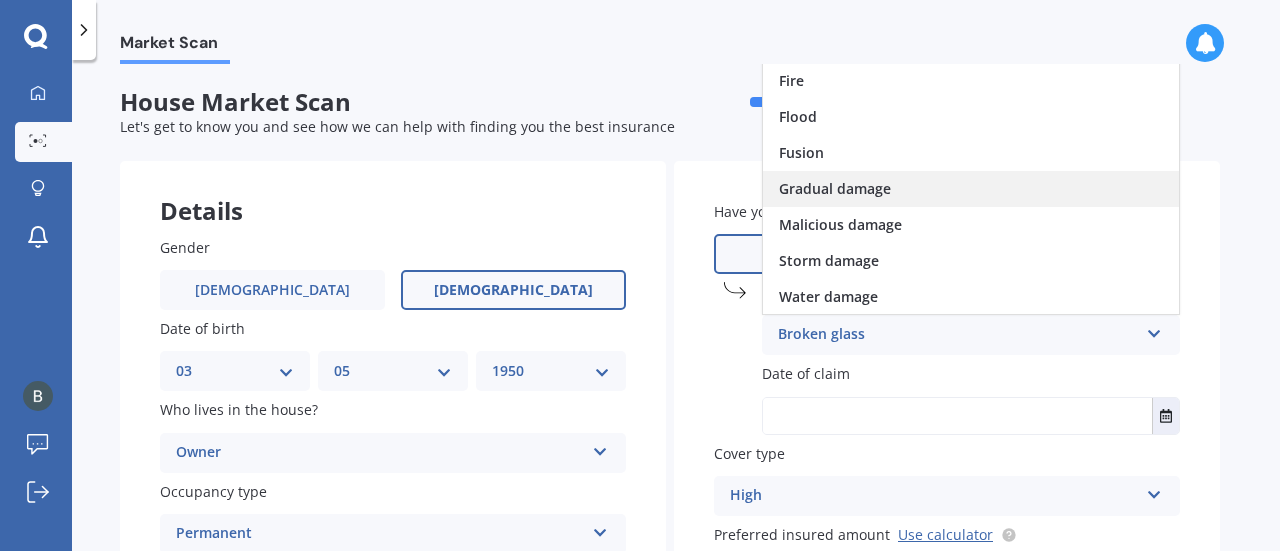 scroll, scrollTop: 145, scrollLeft: 0, axis: vertical 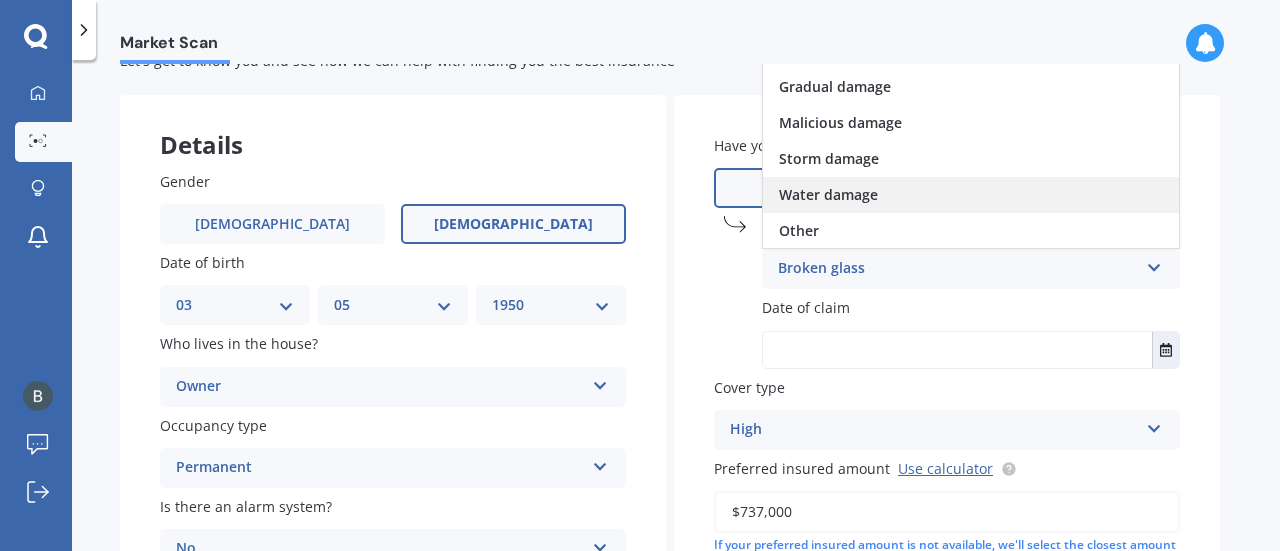 click on "Water damage" at bounding box center (828, 194) 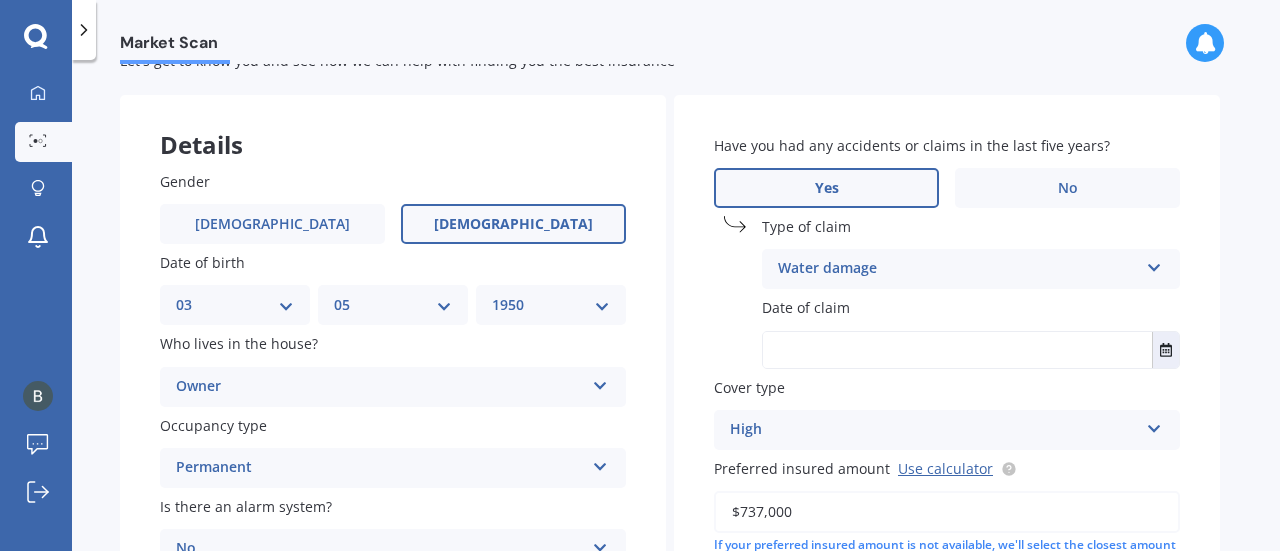 click on "Date of claim" at bounding box center [967, 307] 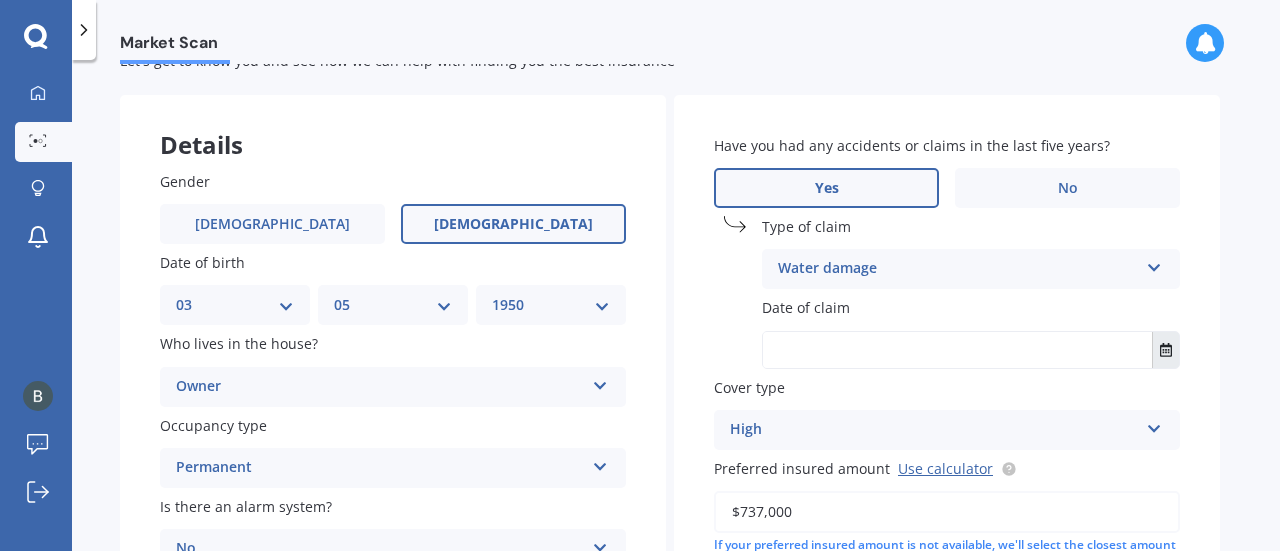click 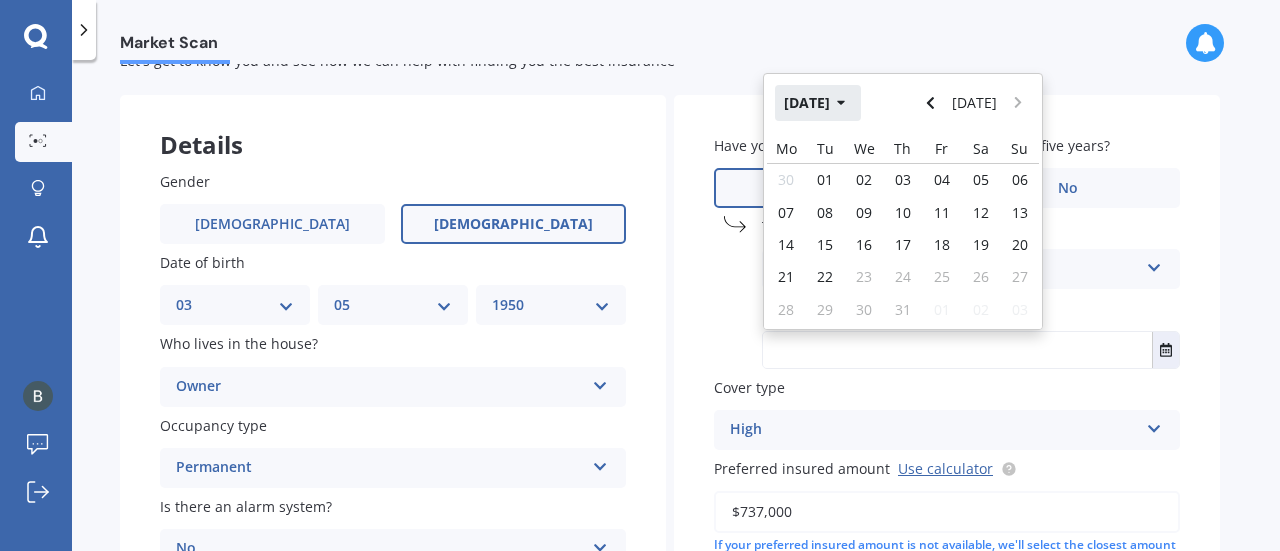 click on "[DATE]" at bounding box center (818, 103) 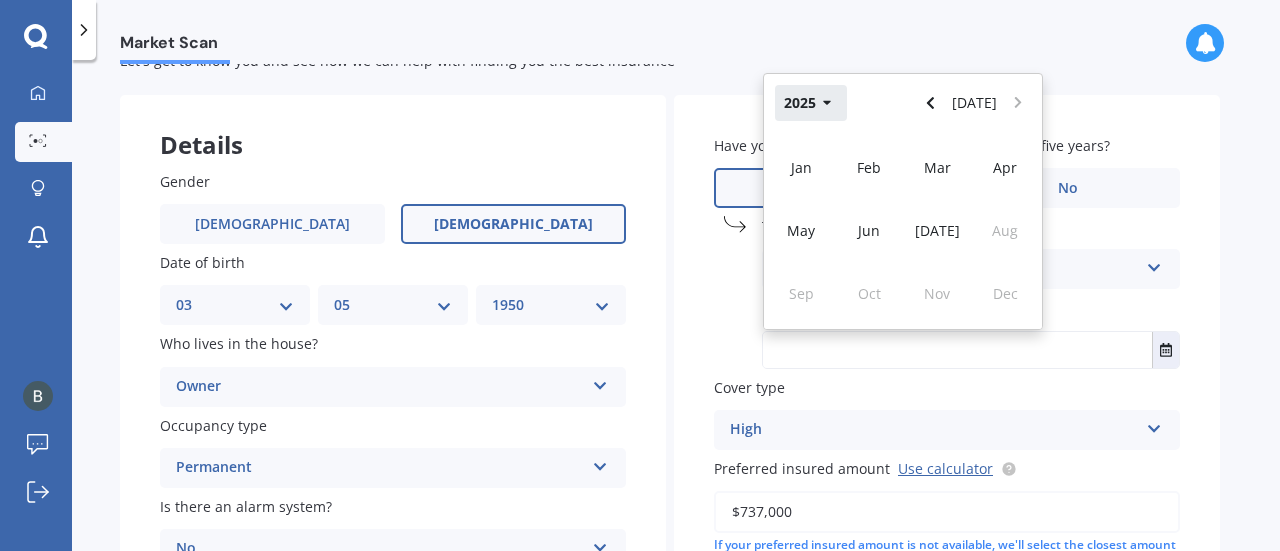 click on "2025" at bounding box center (811, 103) 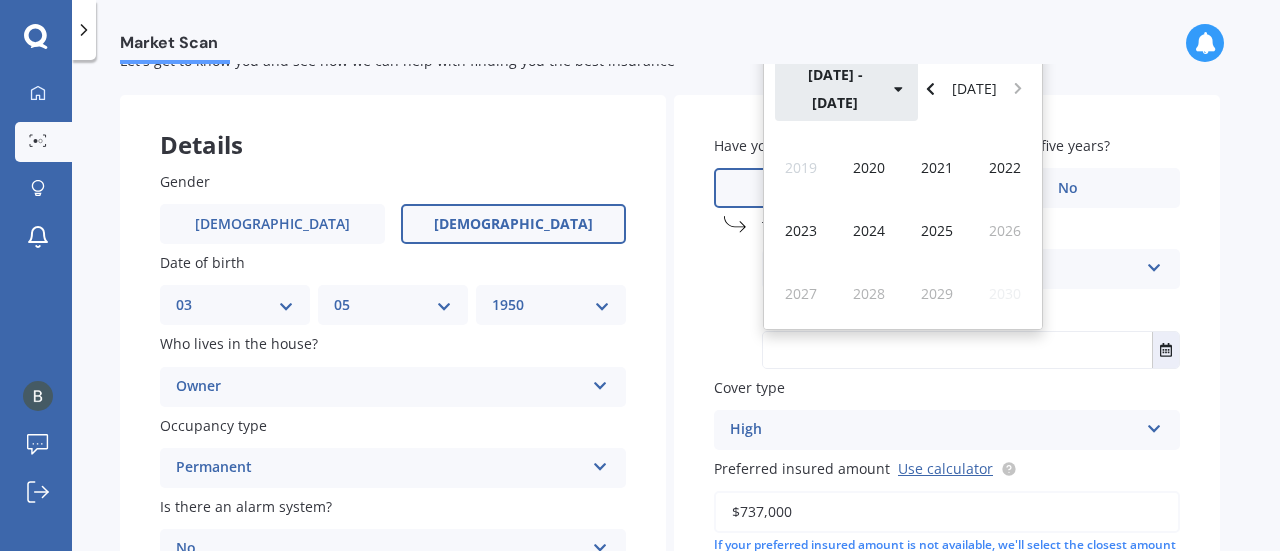 click on "[DATE] - [DATE]" at bounding box center (846, 89) 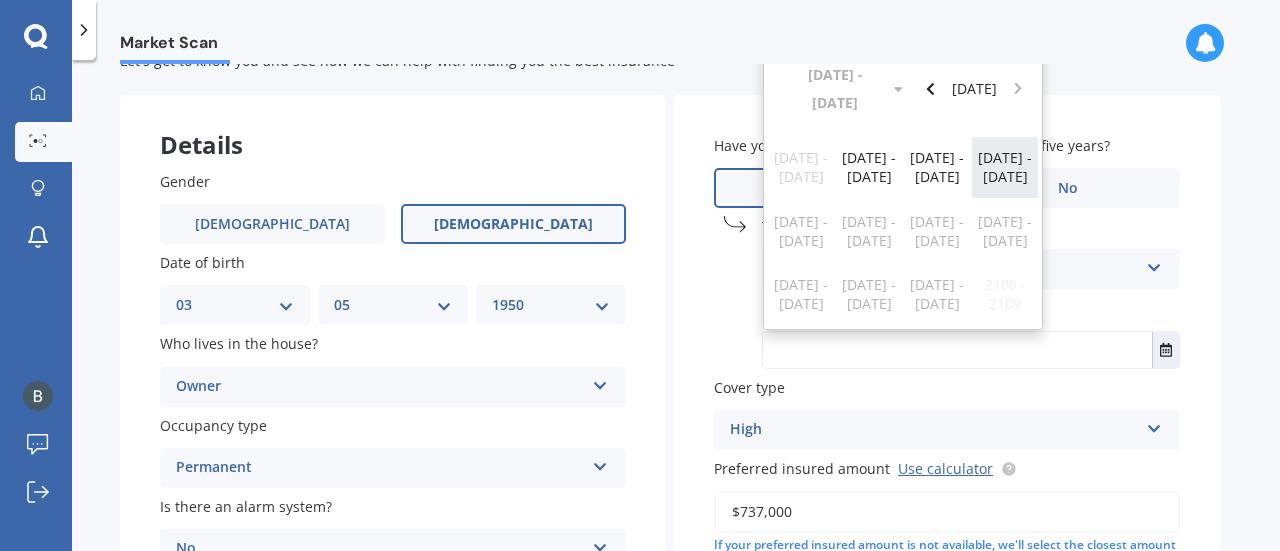 click on "[DATE] - [DATE]" at bounding box center (1005, 167) 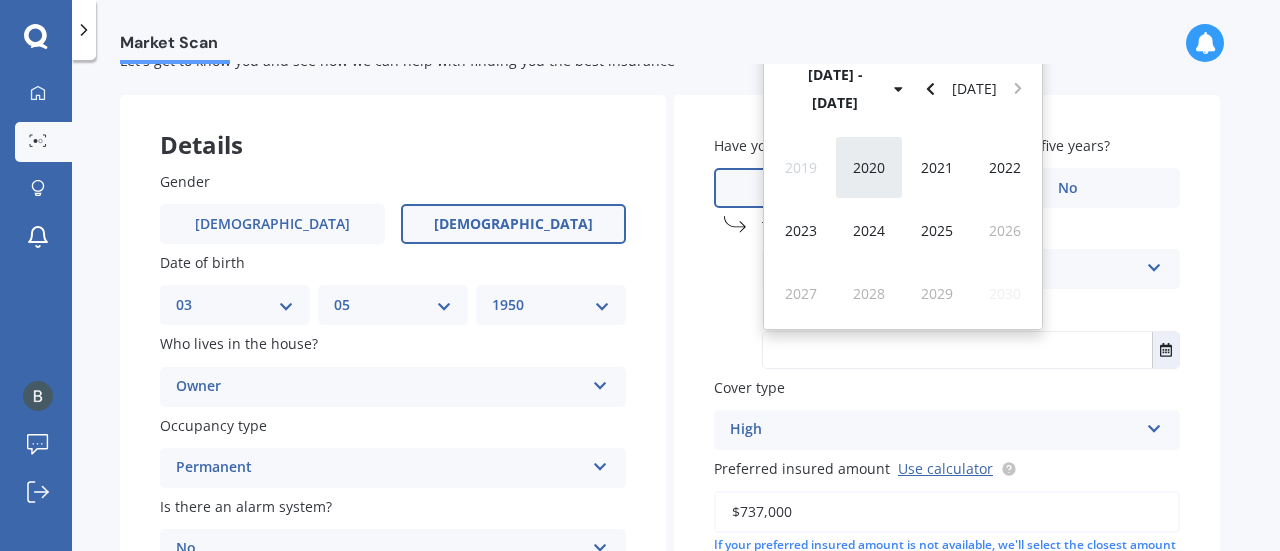 click on "2020" at bounding box center (869, 167) 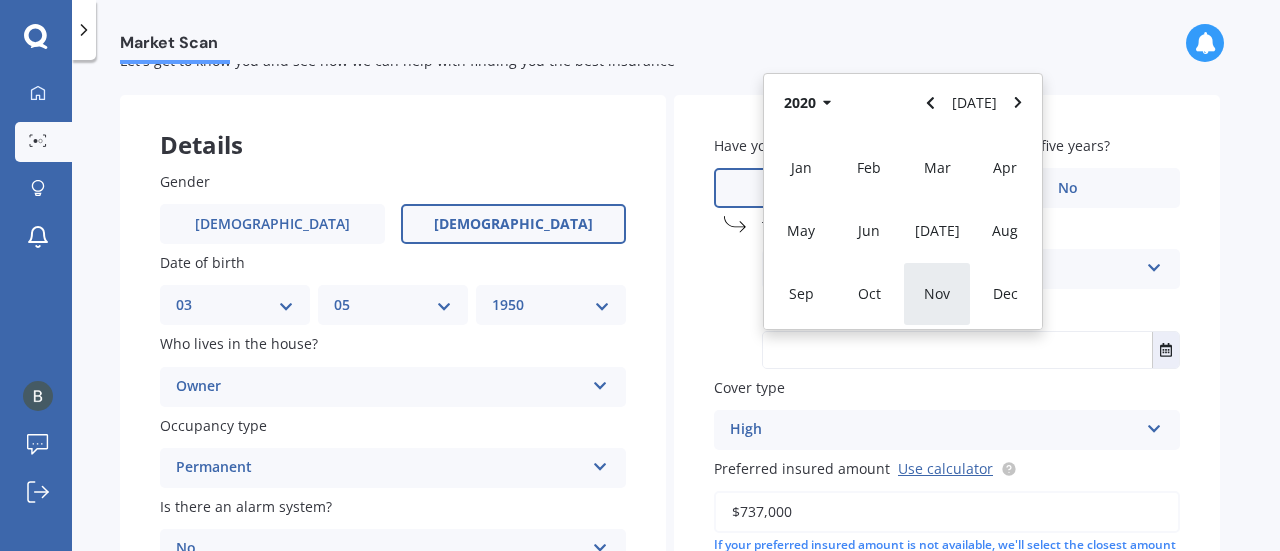 click on "Nov" at bounding box center [937, 293] 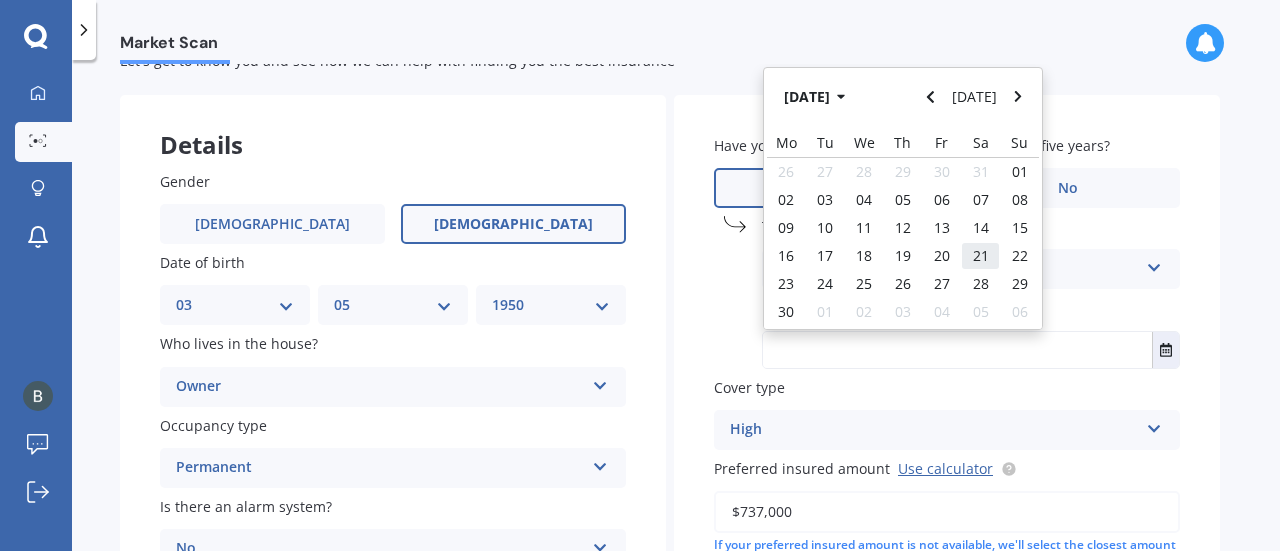 click on "21" at bounding box center (981, 255) 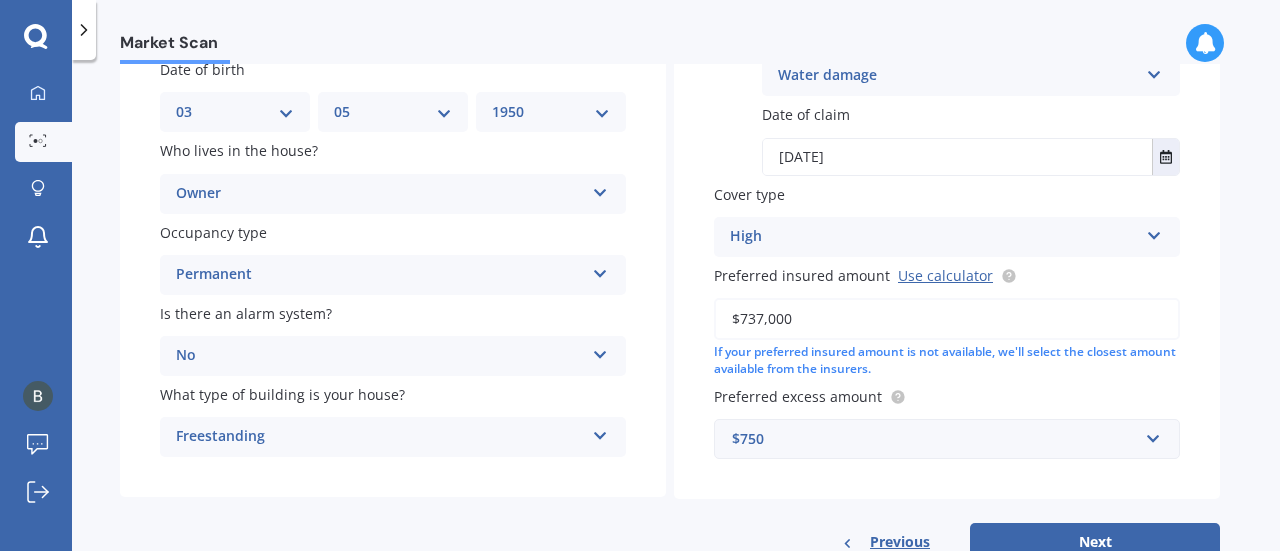 scroll, scrollTop: 322, scrollLeft: 0, axis: vertical 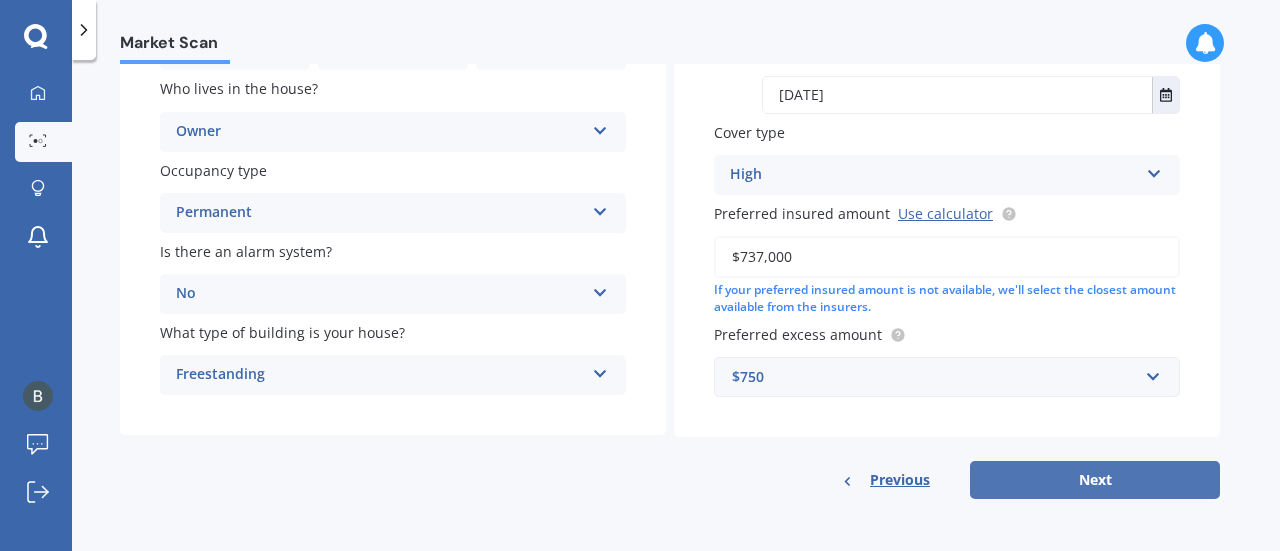 click on "Next" at bounding box center (1095, 480) 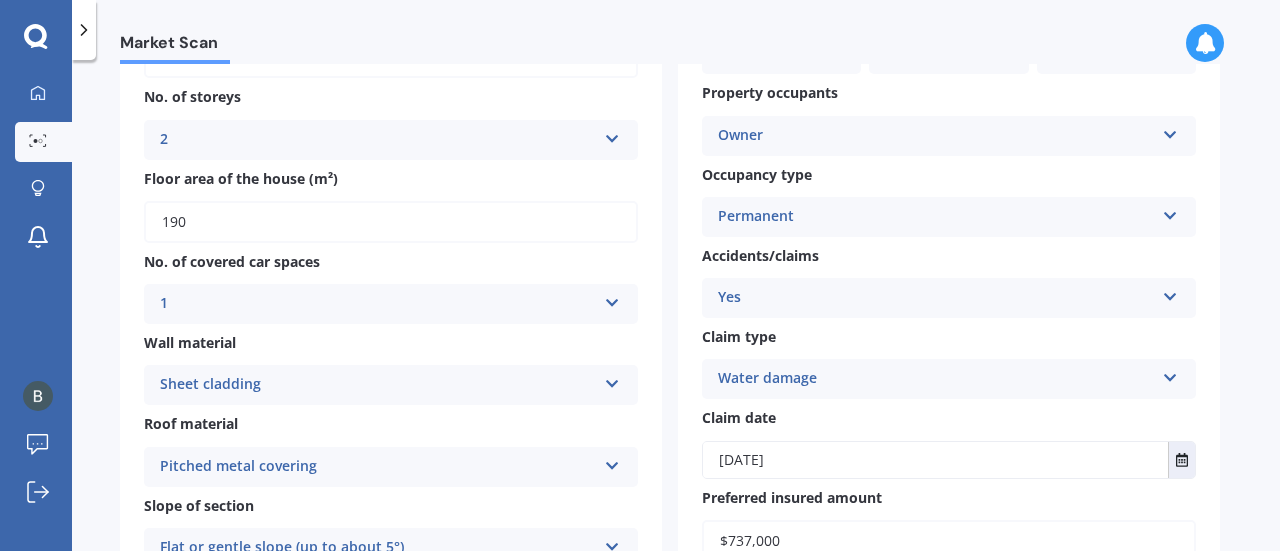 scroll, scrollTop: 258, scrollLeft: 0, axis: vertical 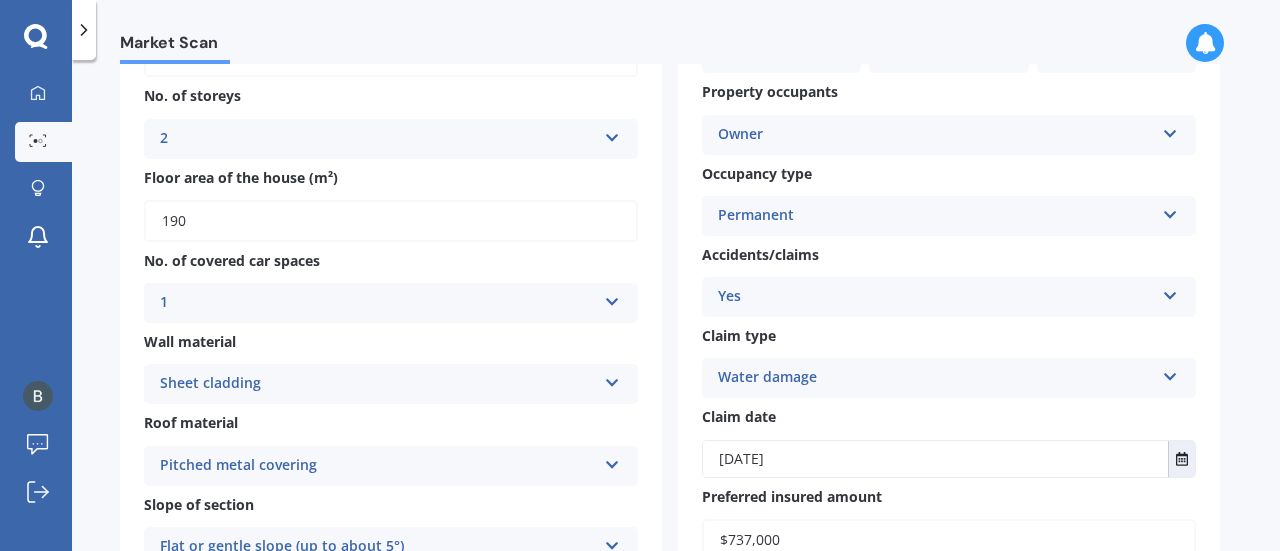 click at bounding box center (1170, 292) 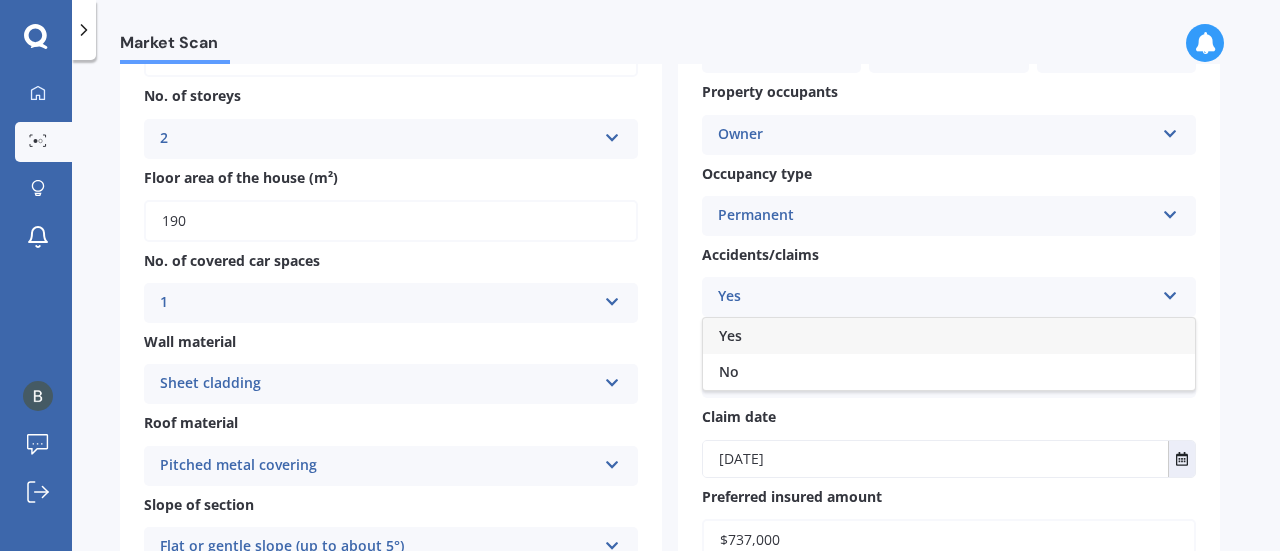 click on "Yes" at bounding box center (936, 297) 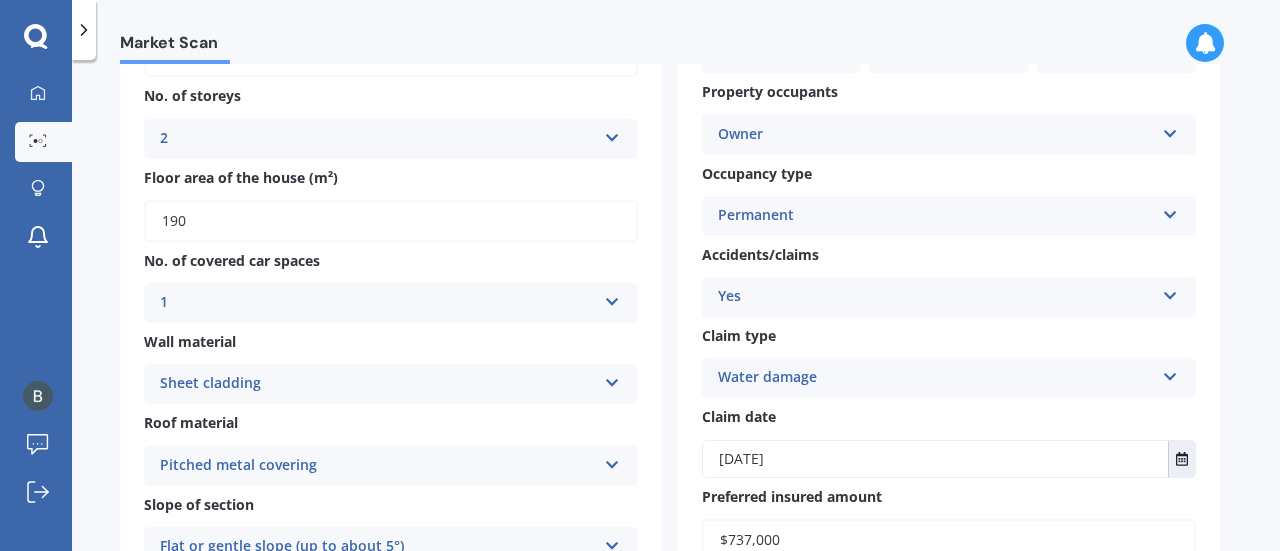 click on "Water damage" at bounding box center (936, 378) 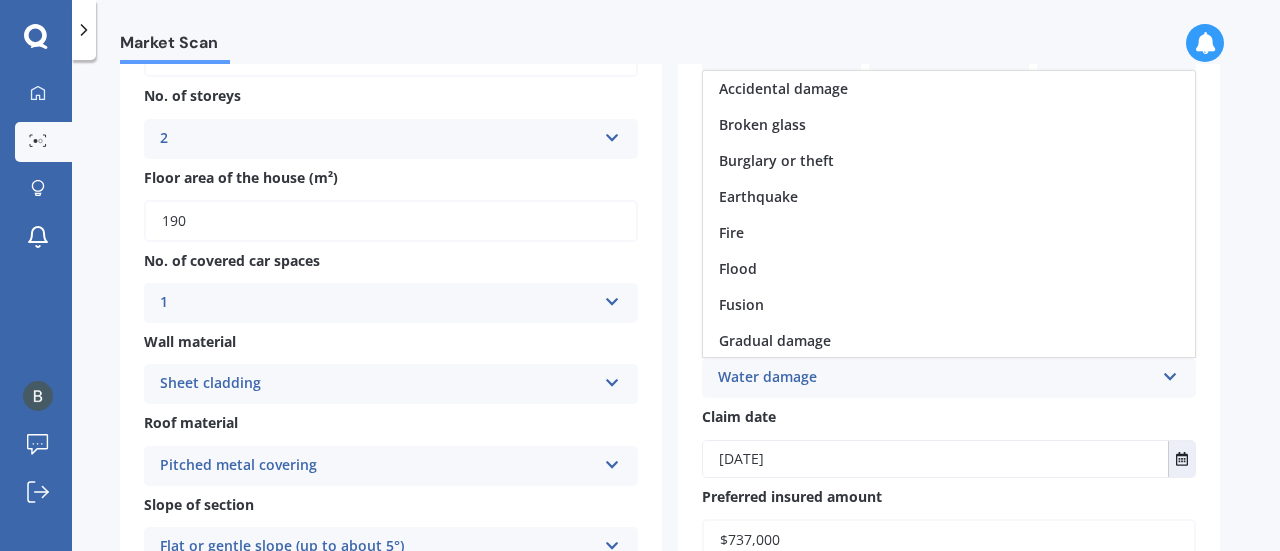 scroll, scrollTop: 109, scrollLeft: 0, axis: vertical 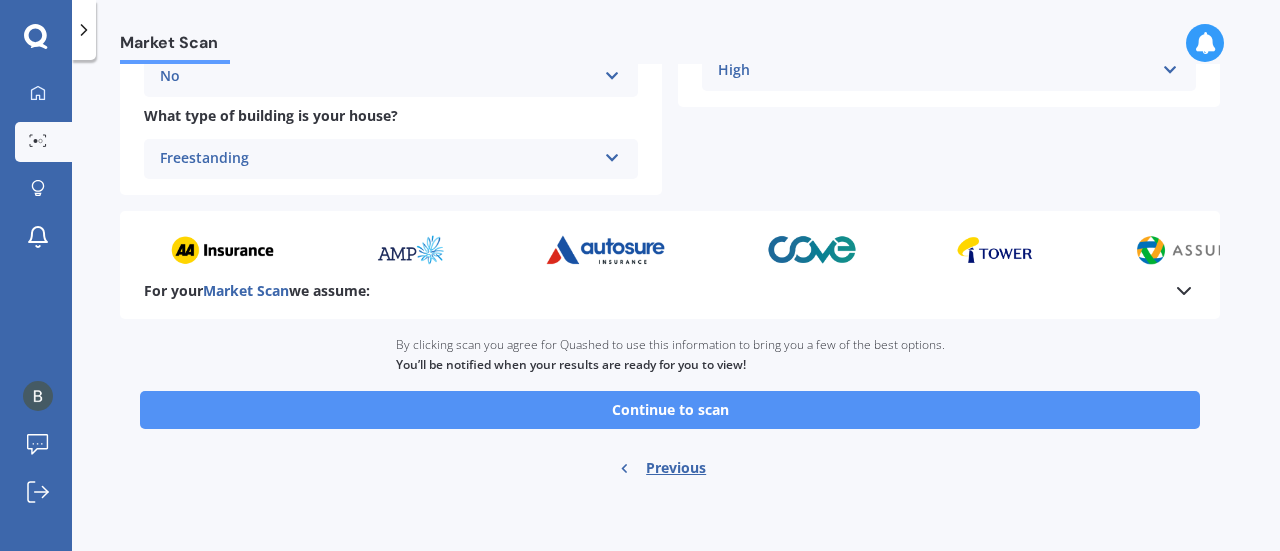 click on "Continue to scan" at bounding box center (670, 410) 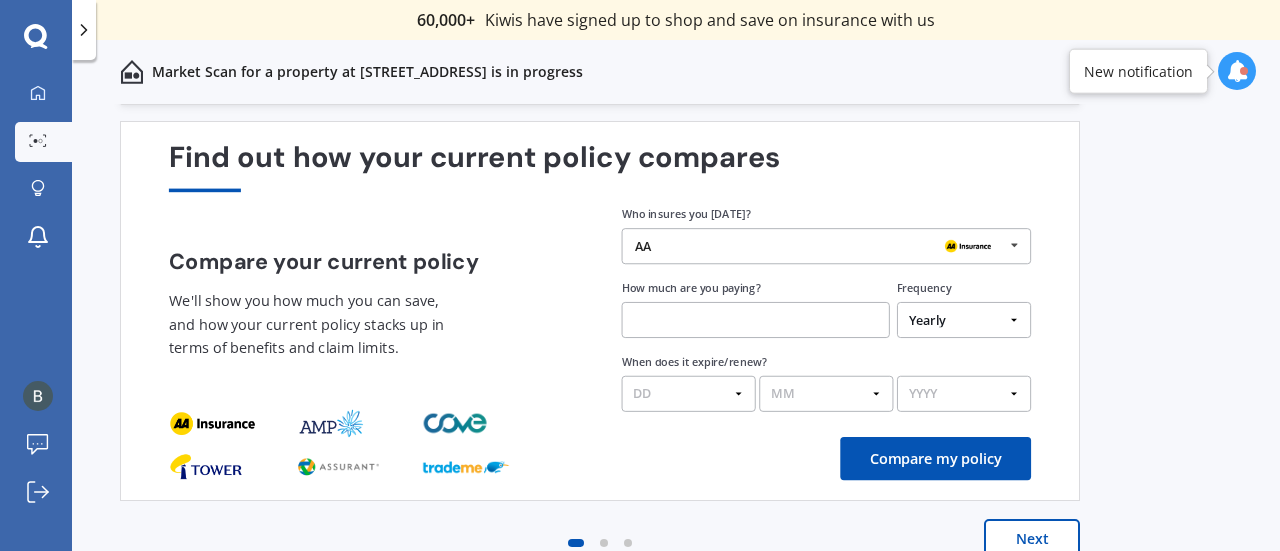 scroll, scrollTop: 73, scrollLeft: 0, axis: vertical 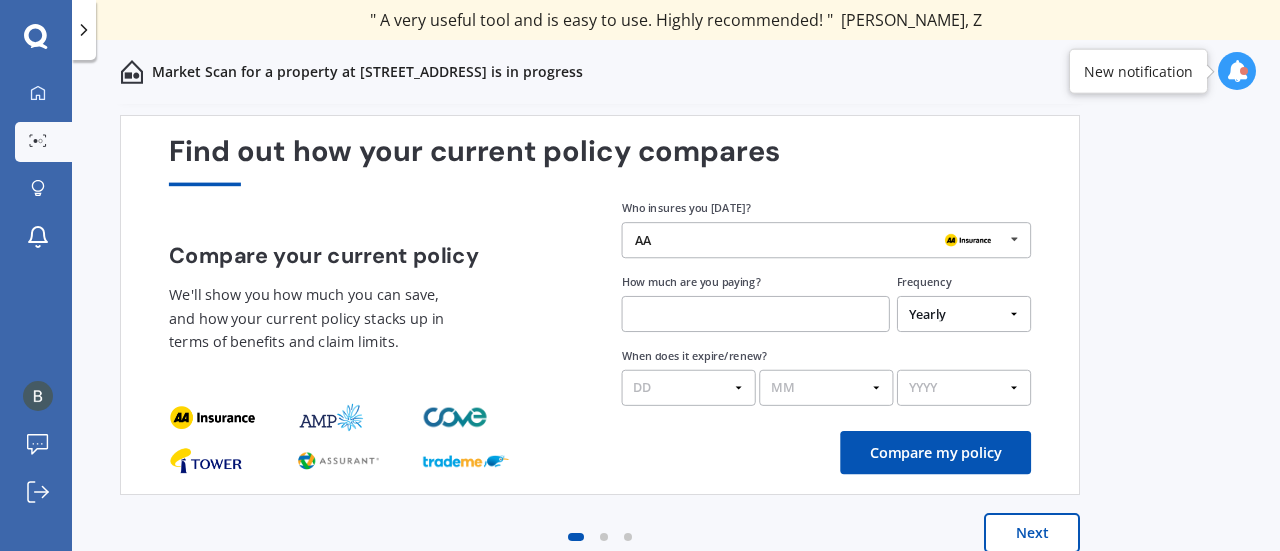 click on "AA" at bounding box center [819, 240] 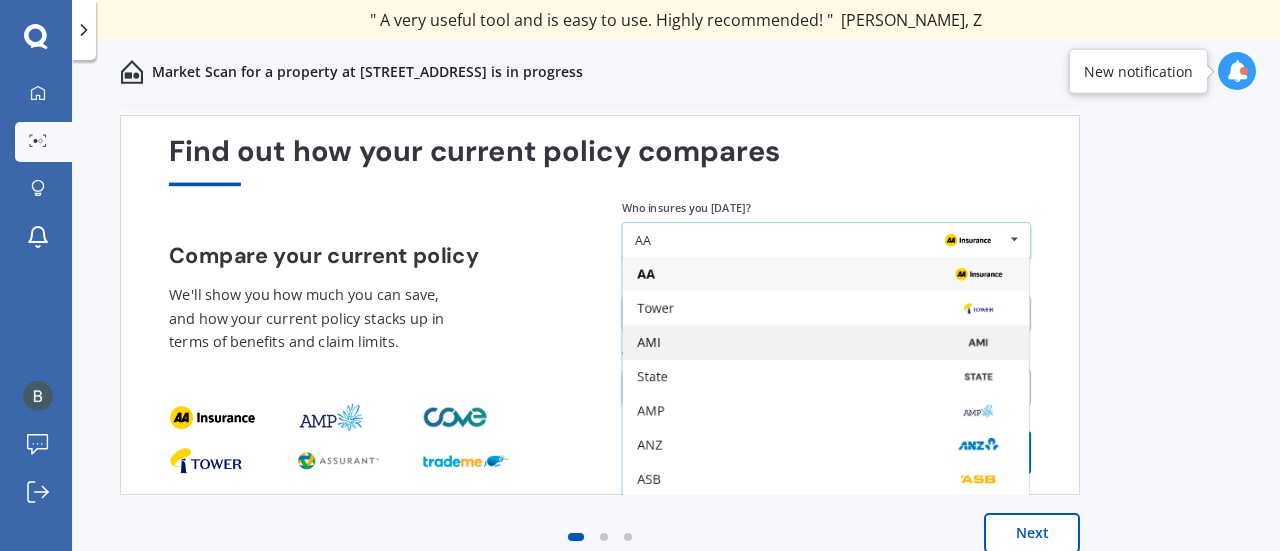 click on "AMI" at bounding box center [825, 343] 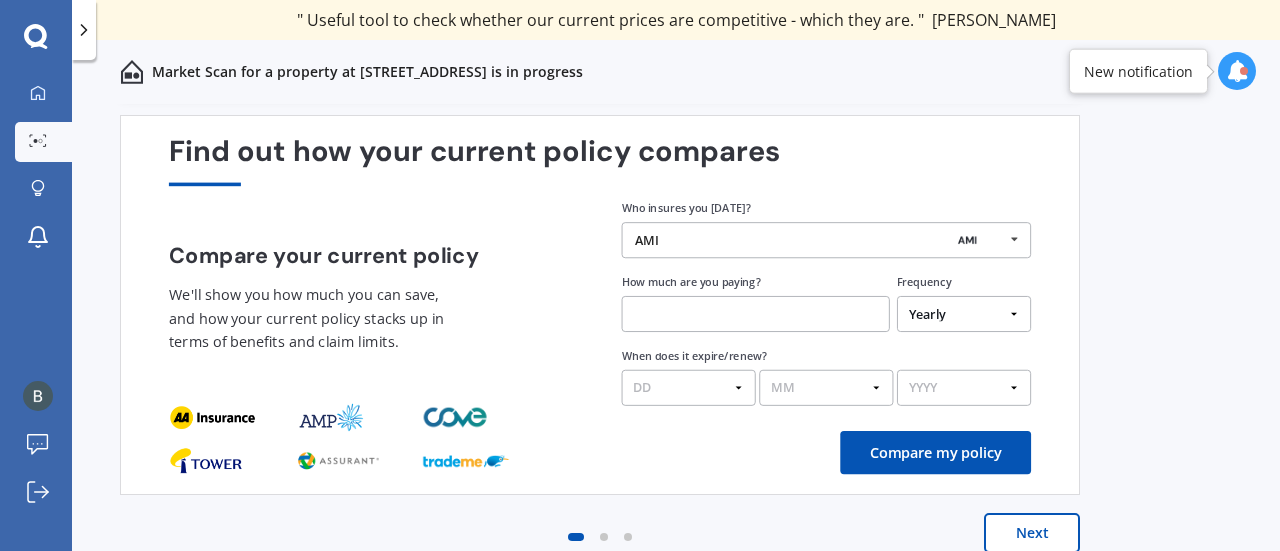 click at bounding box center [756, 314] 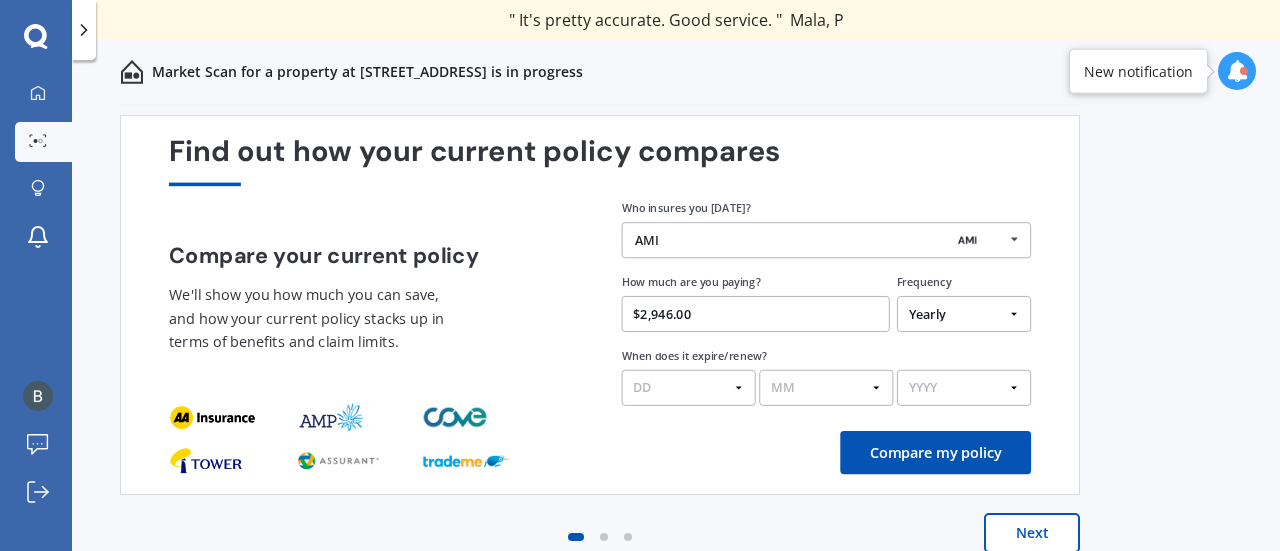 type on "$2,946.00" 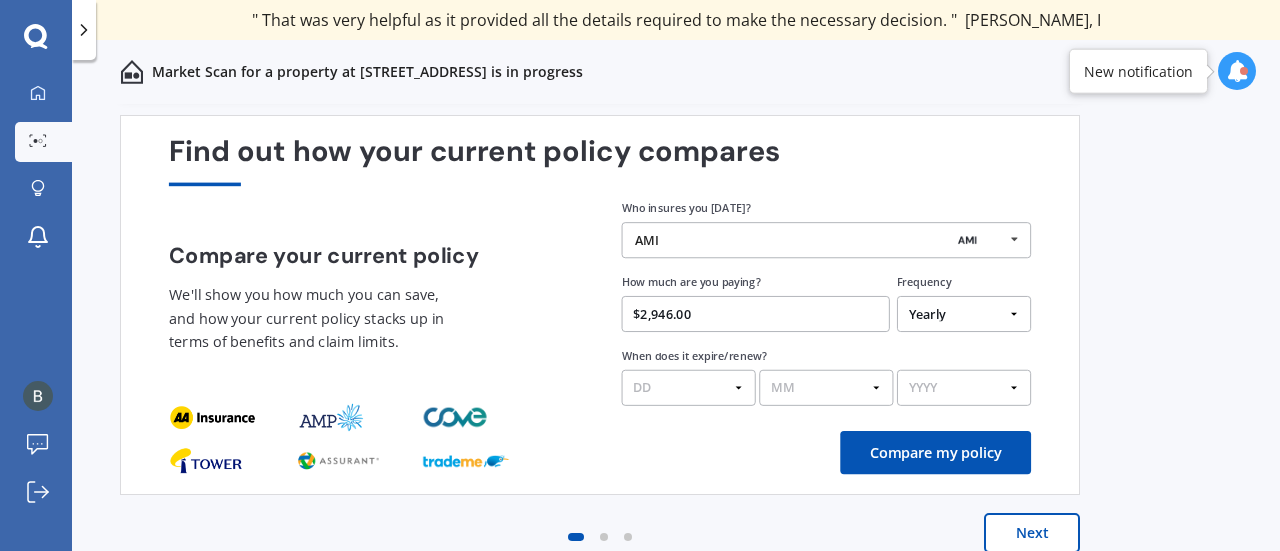 select on "29" 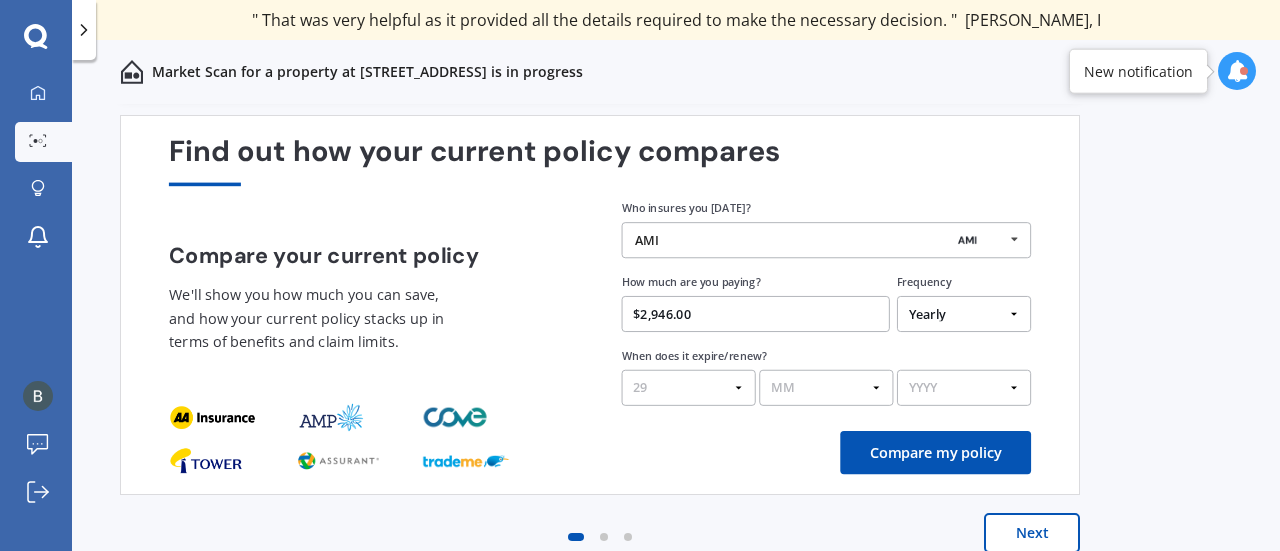 click on "DD 01 02 03 04 05 06 07 08 09 10 11 12 13 14 15 16 17 18 19 20 21 22 23 24 25 26 27 28 29 30 31" at bounding box center (689, 388) 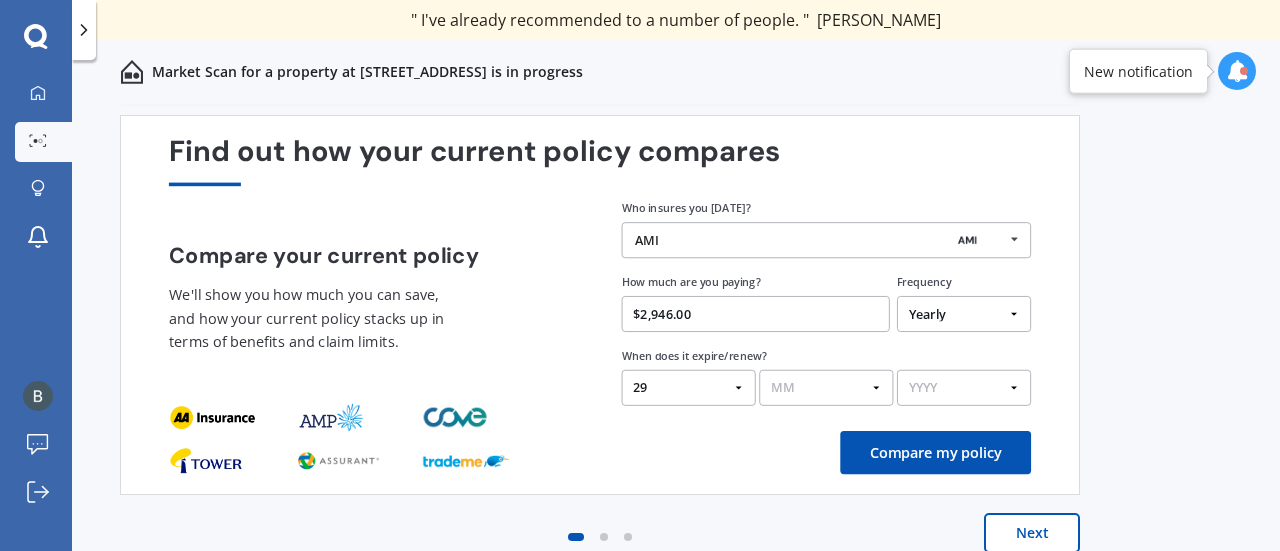 click on "MM 01 02 03 04 05 06 07 08 09 10 11 12" at bounding box center [826, 388] 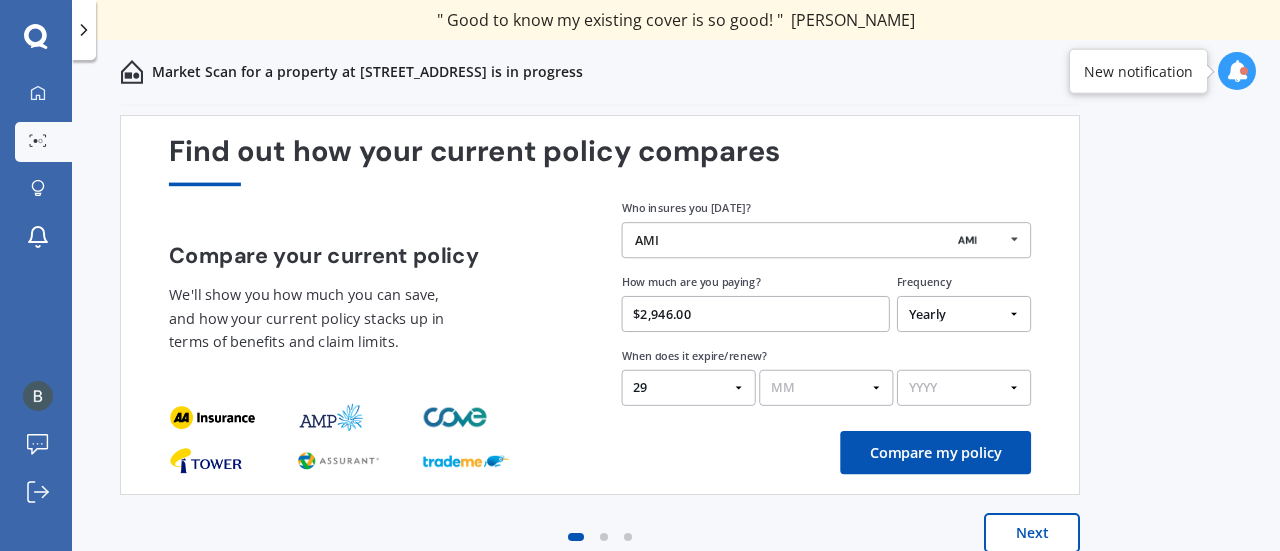 select on "07" 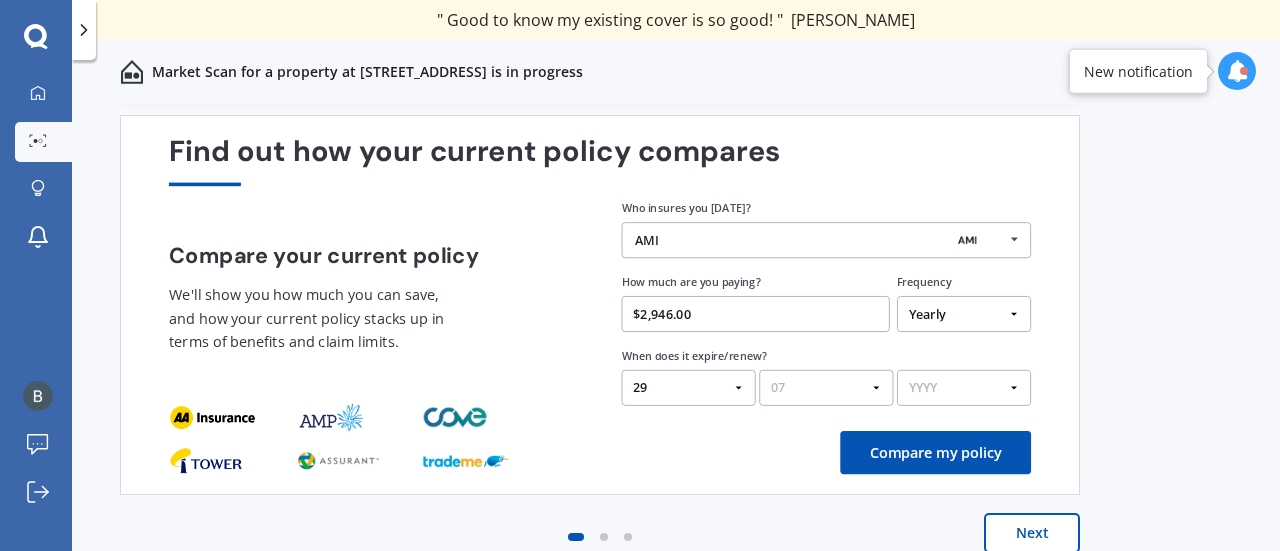 click on "MM 01 02 03 04 05 06 07 08 09 10 11 12" at bounding box center (826, 388) 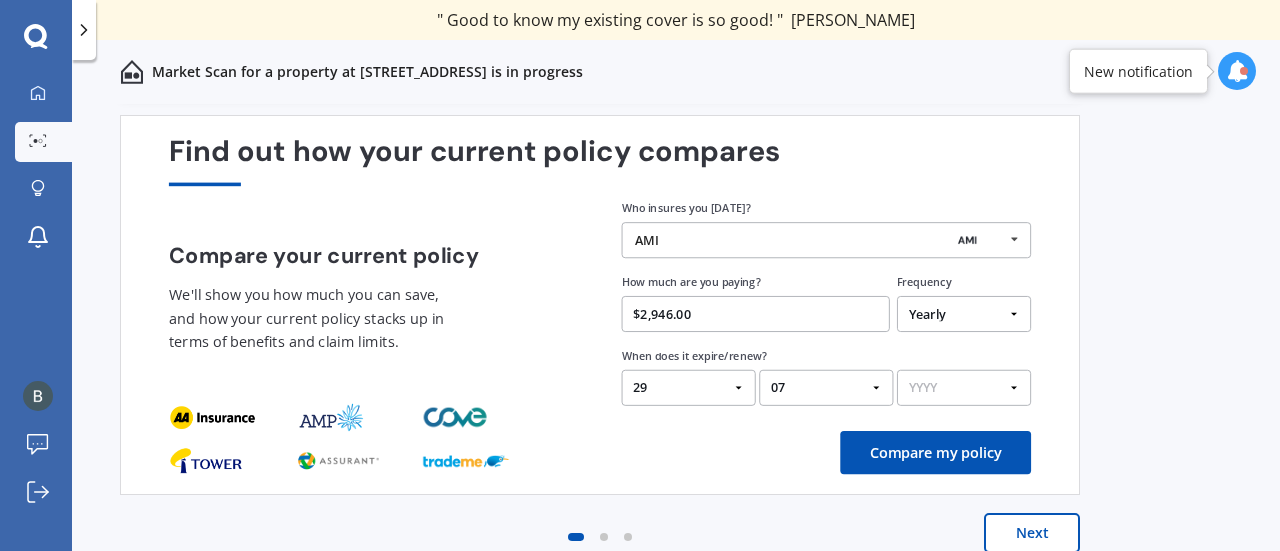 click on "YYYY 2026 2025 2024" at bounding box center (964, 388) 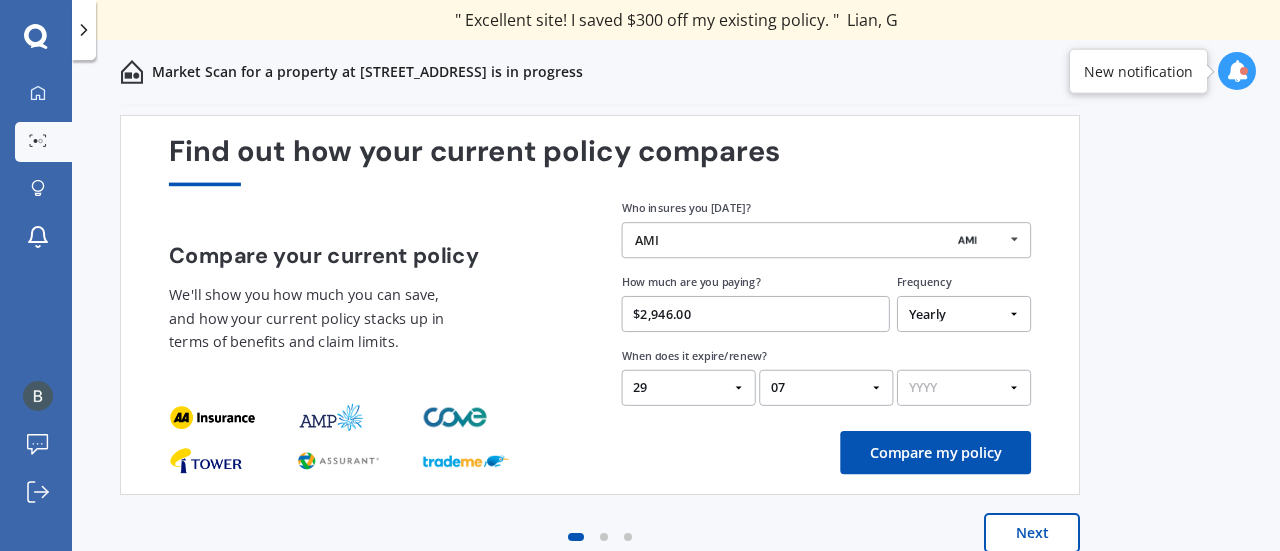 select on "2025" 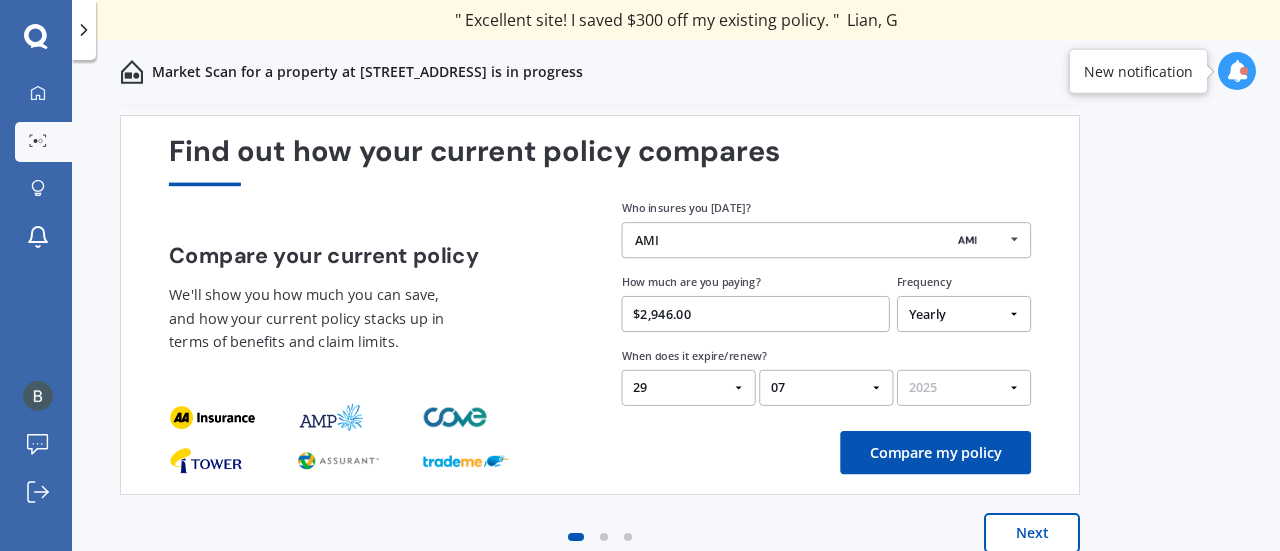click on "YYYY 2026 2025 2024" at bounding box center [964, 388] 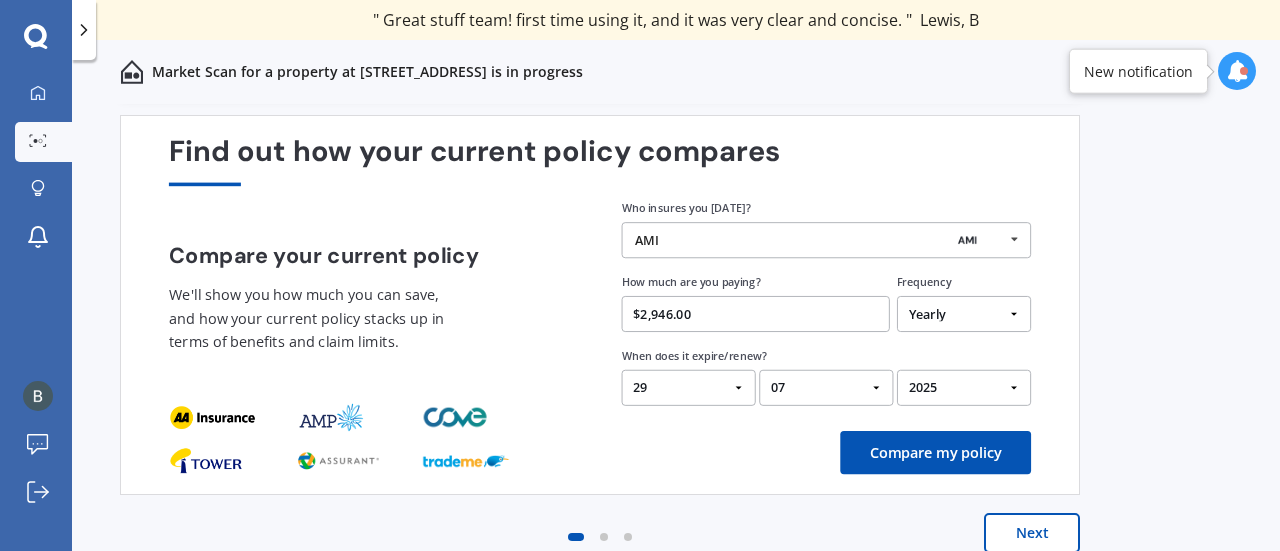 click on "Compare my policy" at bounding box center [935, 452] 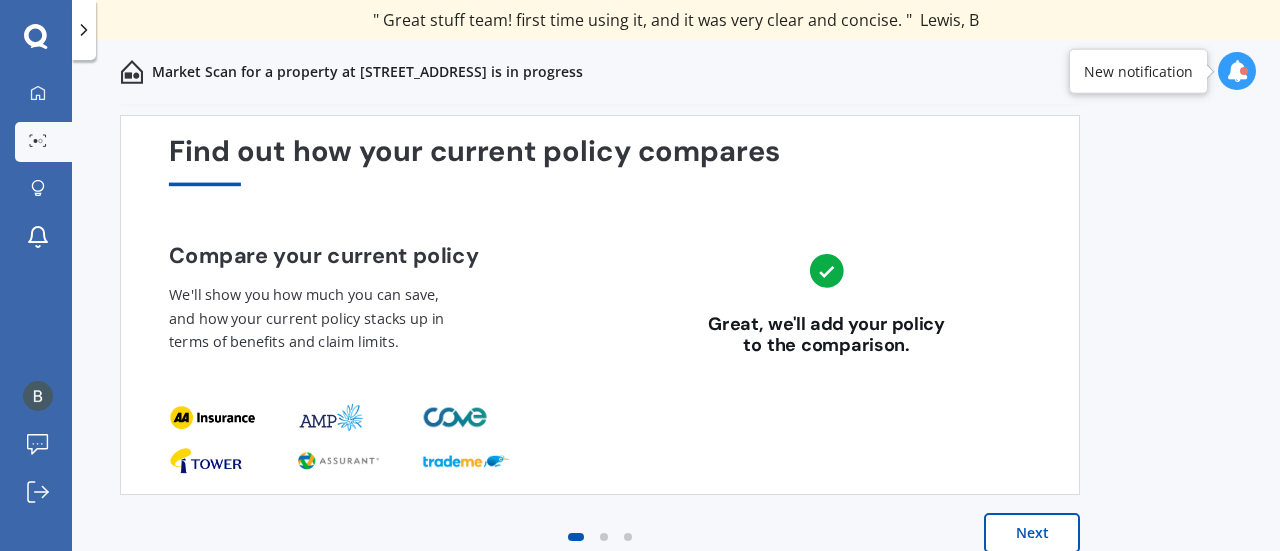 click on "Find out how your current policy compares Compare your current policy  We'll show you how much you can save, and how your current policy stacks up in terms of benefits and claim limits. Great, we'll add your policy to the comparison. Compare my policy" at bounding box center [600, 305] 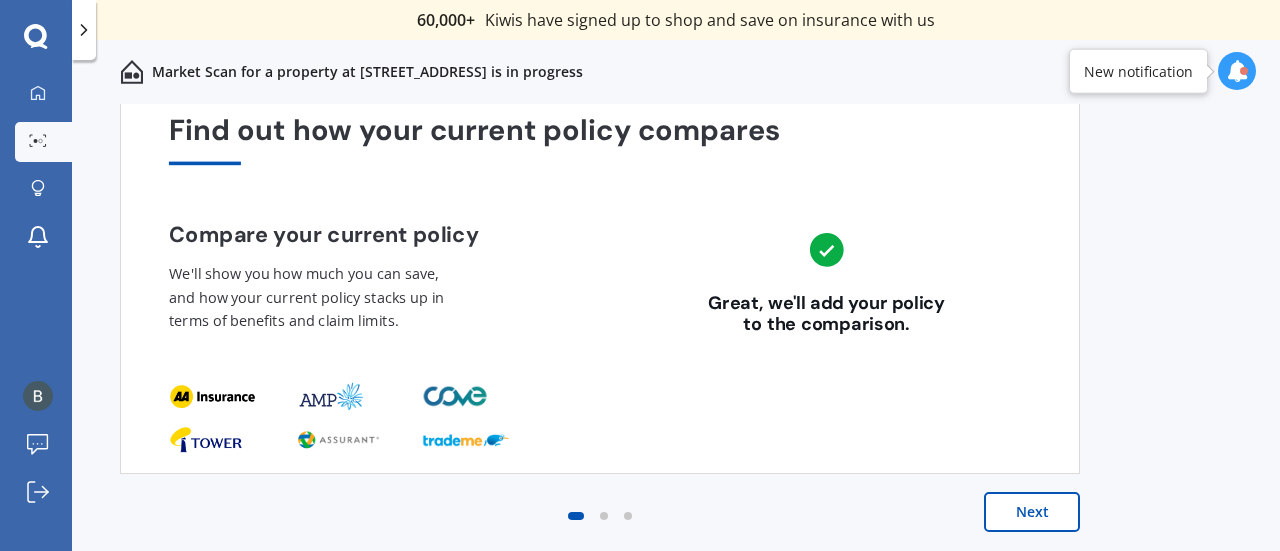 click on "Next" at bounding box center (1032, 512) 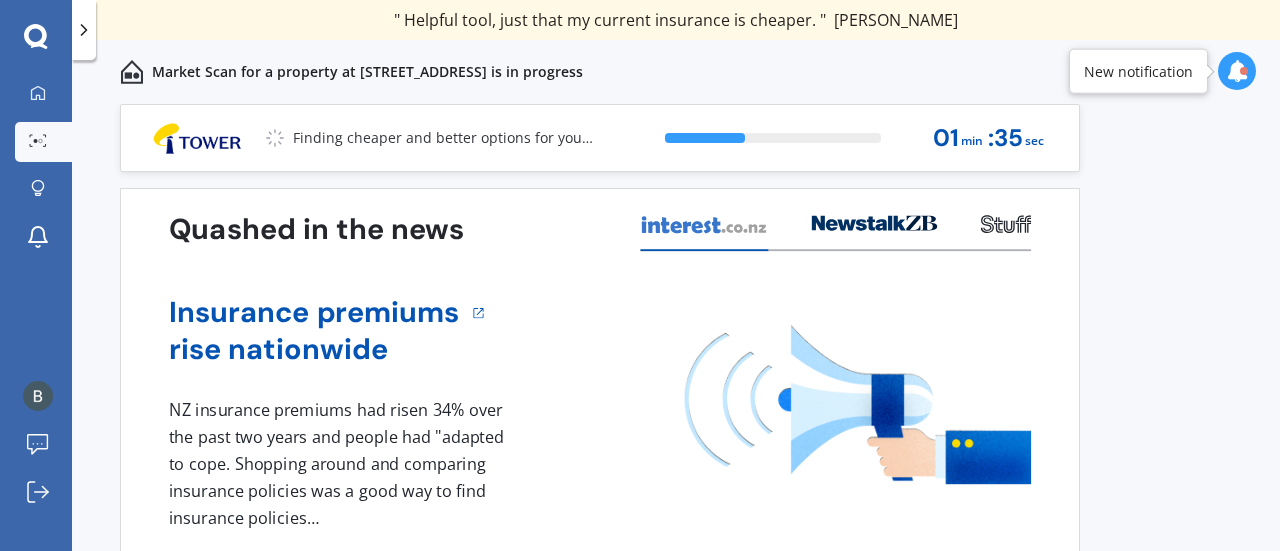 scroll, scrollTop: 94, scrollLeft: 0, axis: vertical 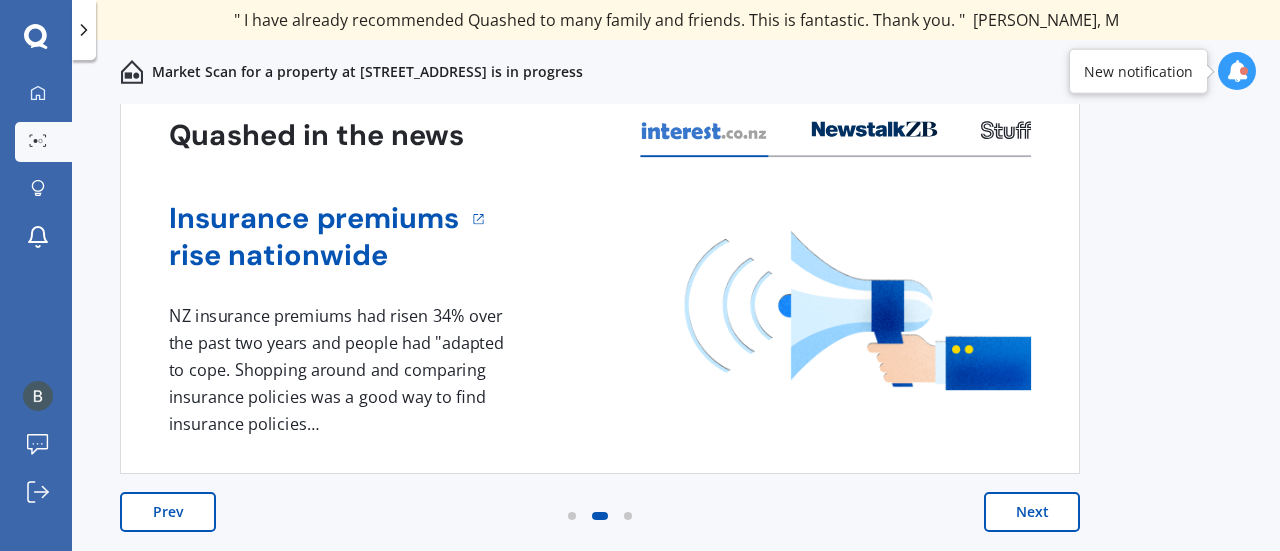 click on "Next" at bounding box center [1032, 512] 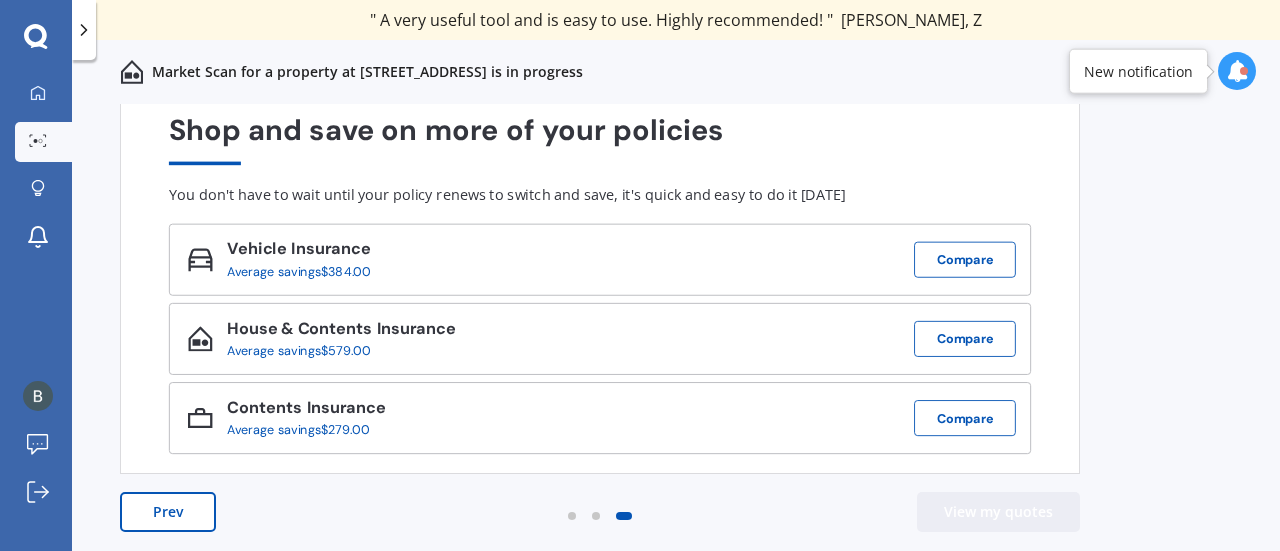 scroll, scrollTop: 94, scrollLeft: 0, axis: vertical 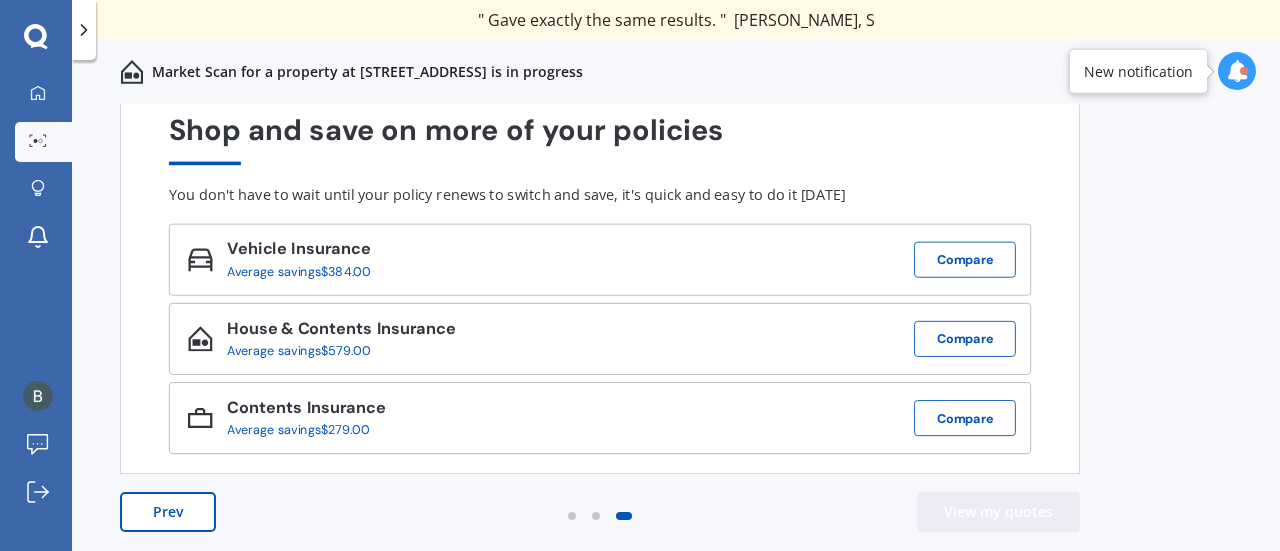 click on "View my quotes" at bounding box center (998, 512) 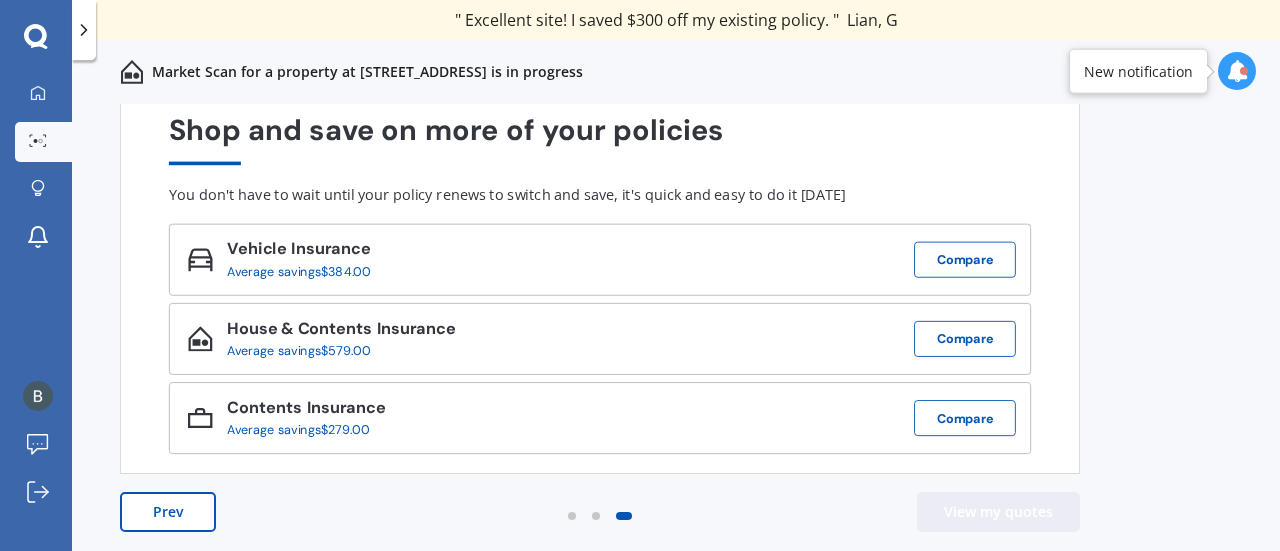 click on "View my quotes" at bounding box center [998, 512] 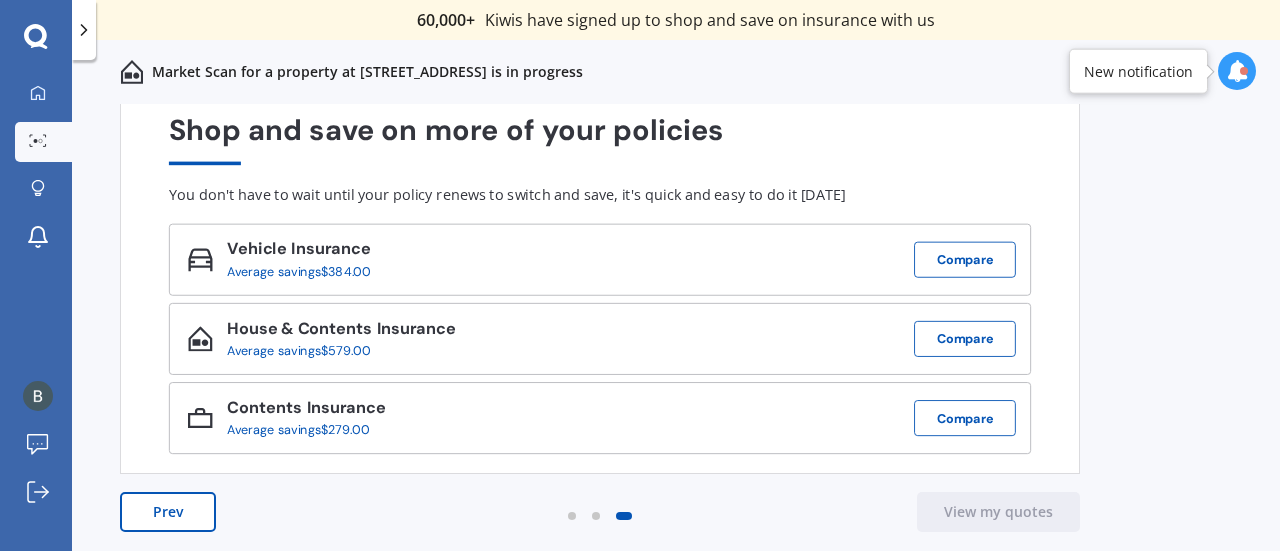 click on "New notification" at bounding box center (1138, 71) 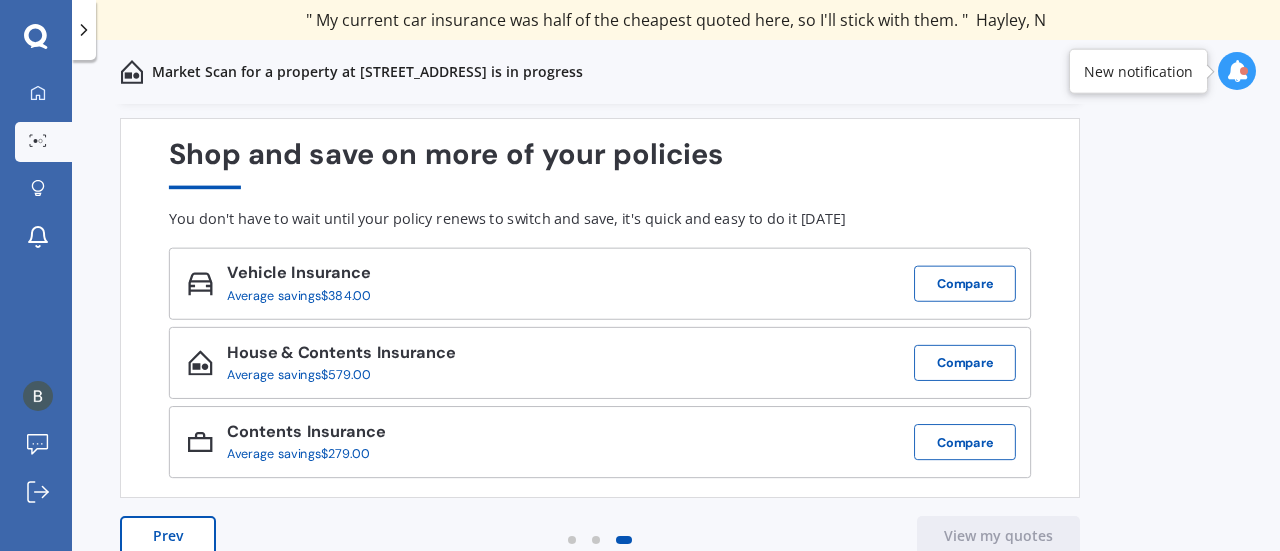 scroll, scrollTop: 94, scrollLeft: 0, axis: vertical 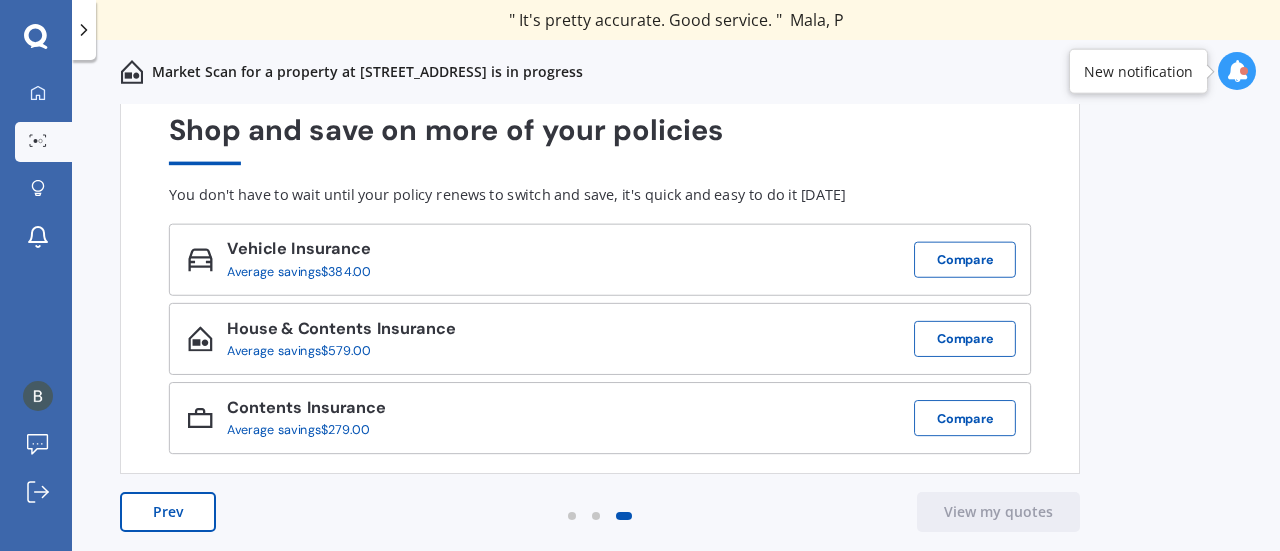 click on "Prev" at bounding box center [168, 512] 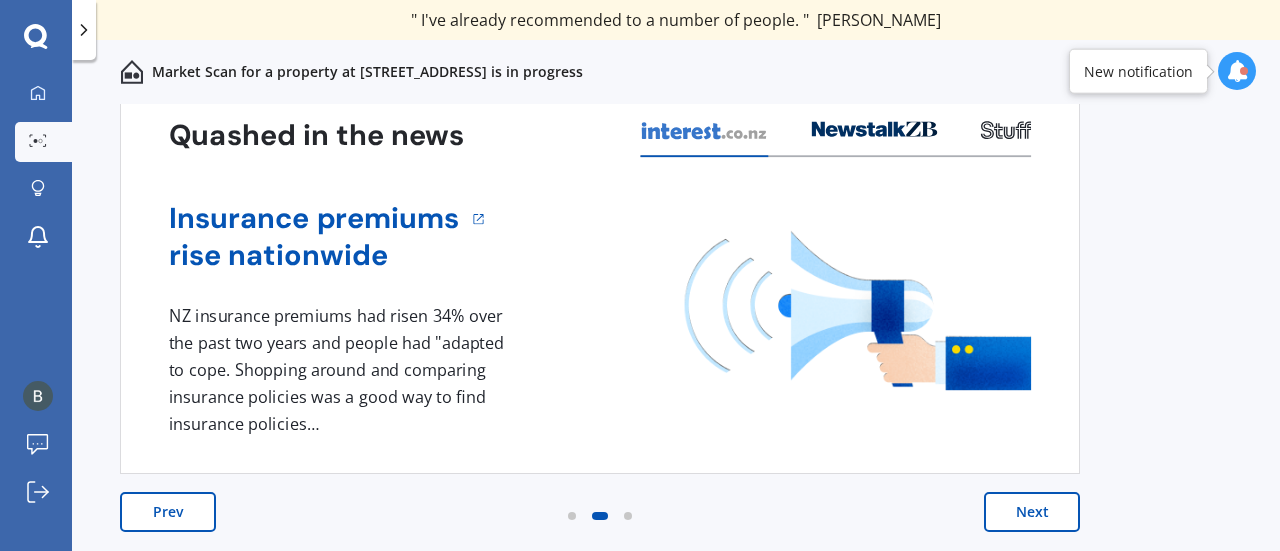 scroll, scrollTop: 0, scrollLeft: 0, axis: both 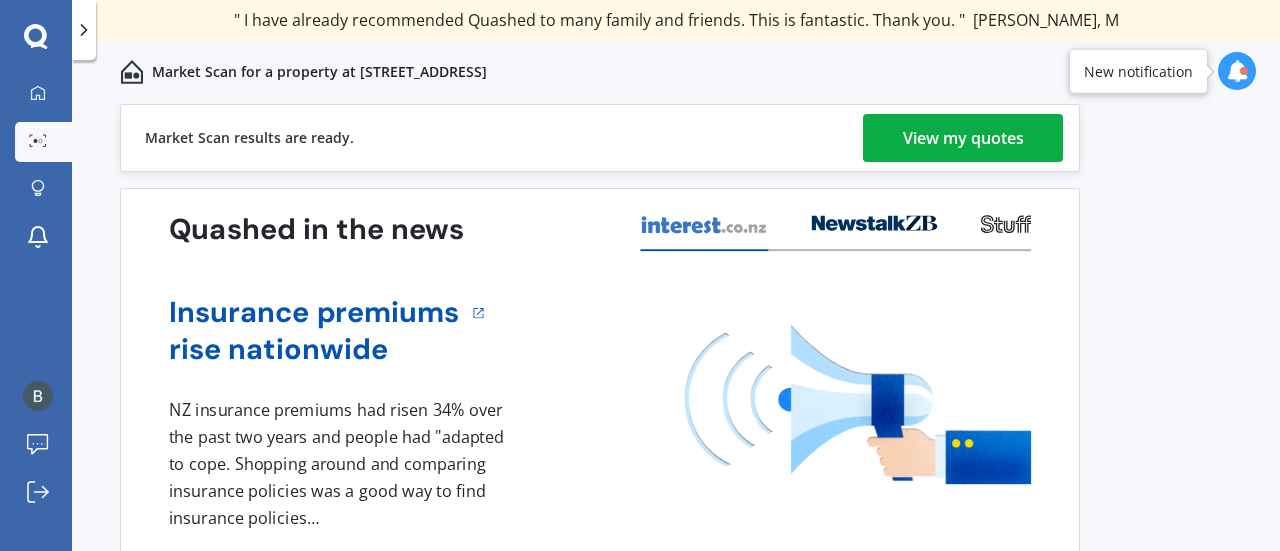 click on "View my quotes" at bounding box center (963, 138) 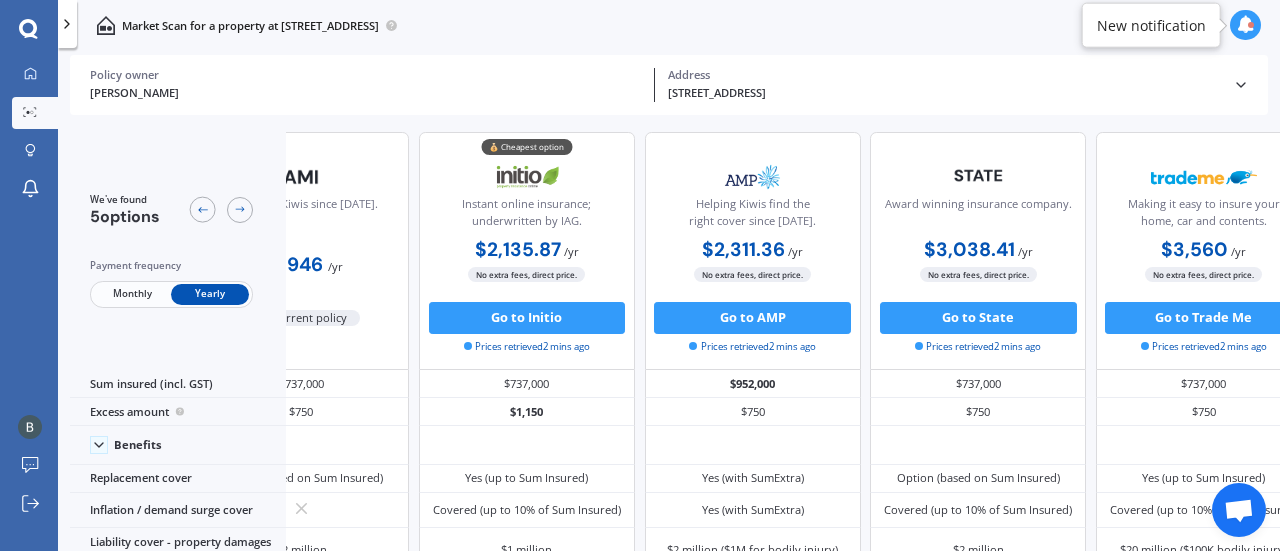 scroll, scrollTop: 0, scrollLeft: 165, axis: horizontal 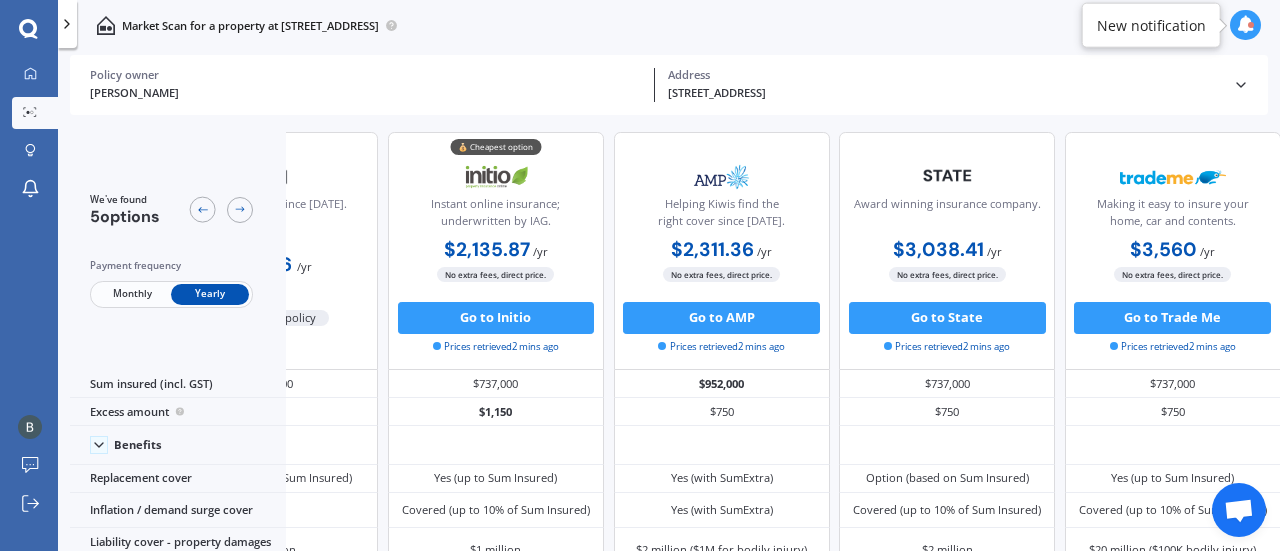 click on "Caring for Kiwis since [DATE]. $2,946   /  yr My current policy" at bounding box center [270, 251] 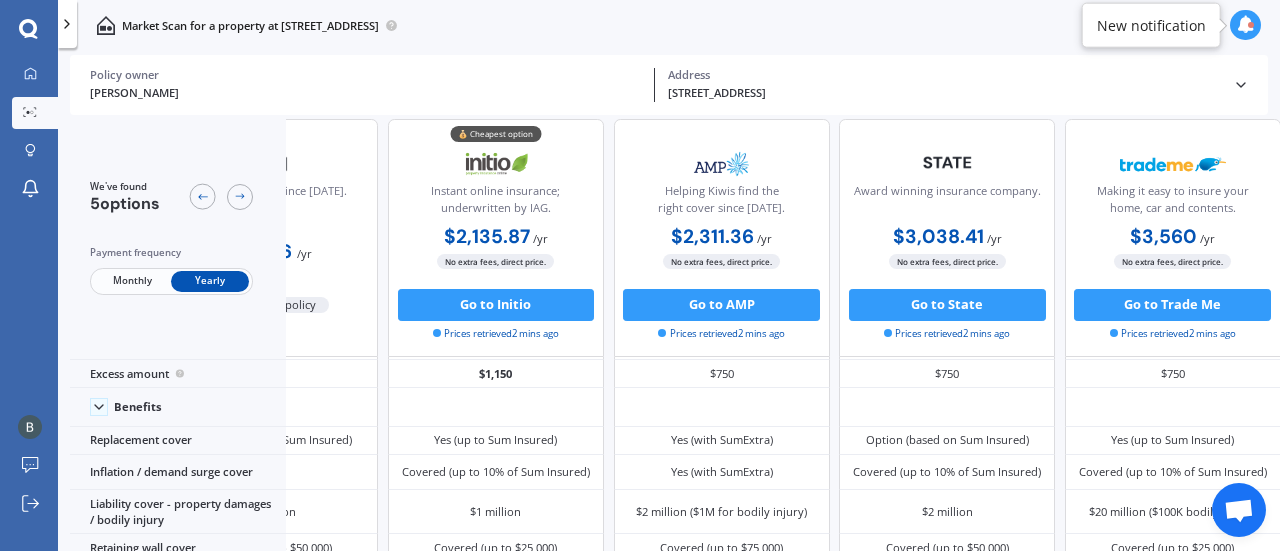 scroll, scrollTop: 0, scrollLeft: 165, axis: horizontal 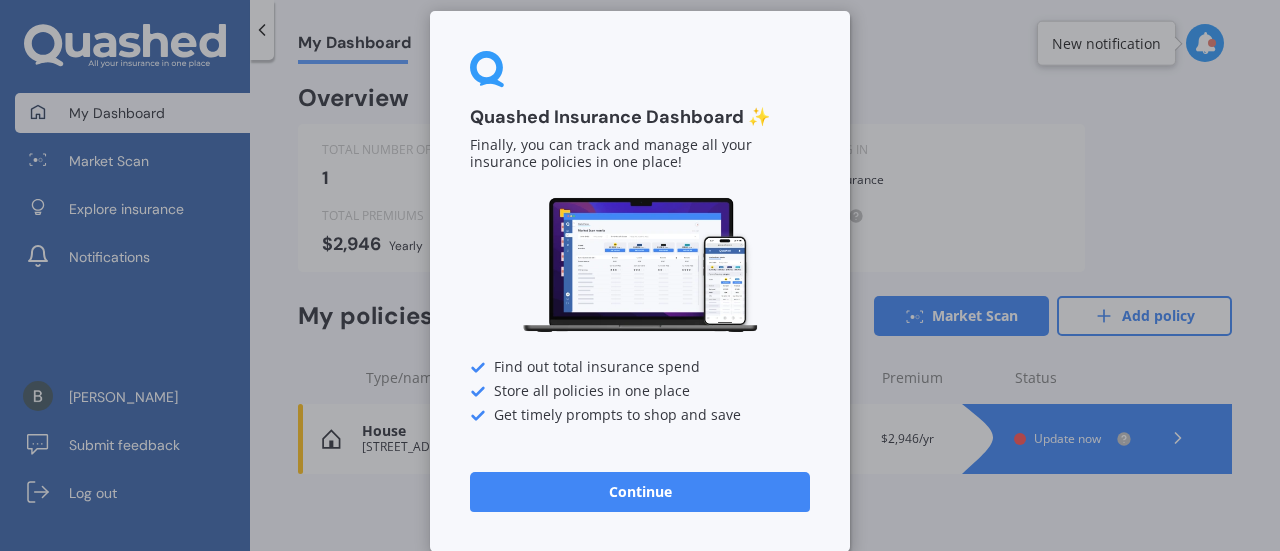click on "Continue" at bounding box center [640, 492] 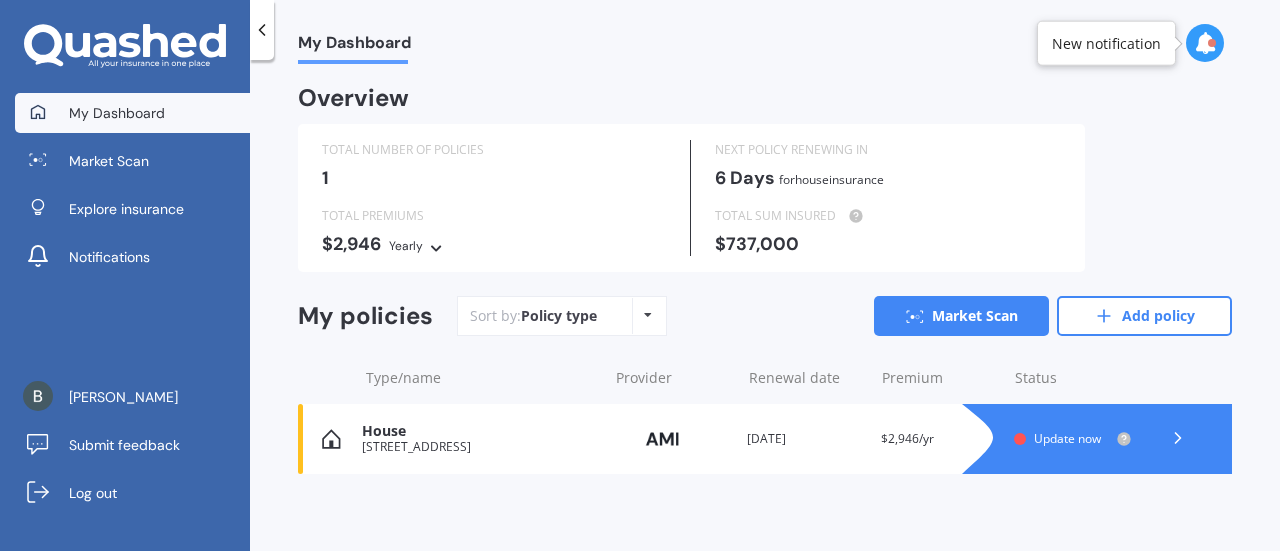 click on "$737,000" at bounding box center [887, 244] 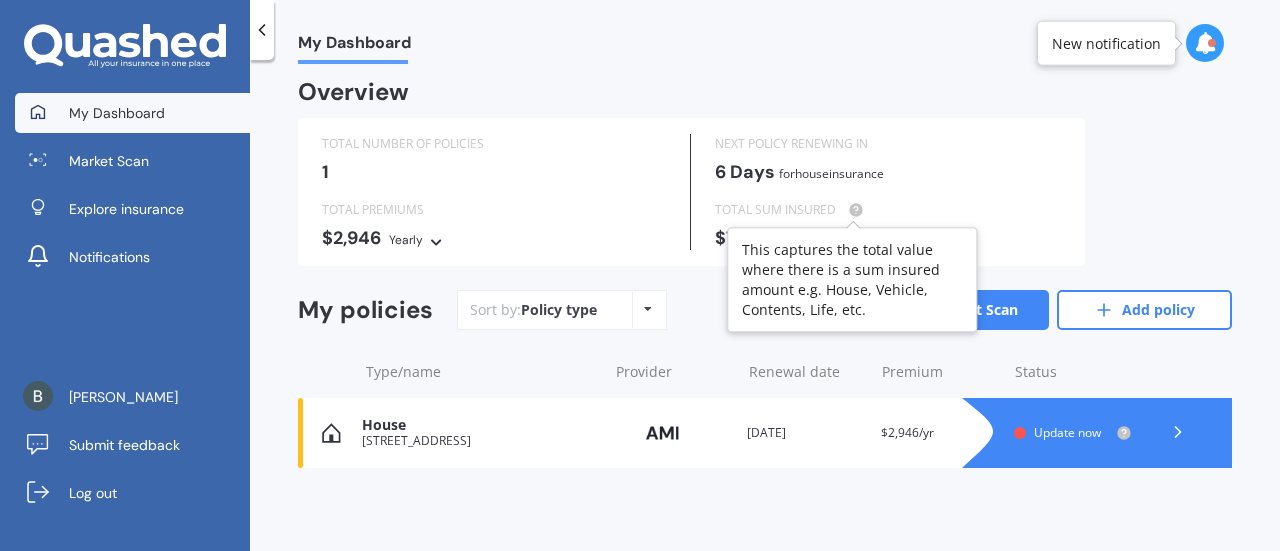 click 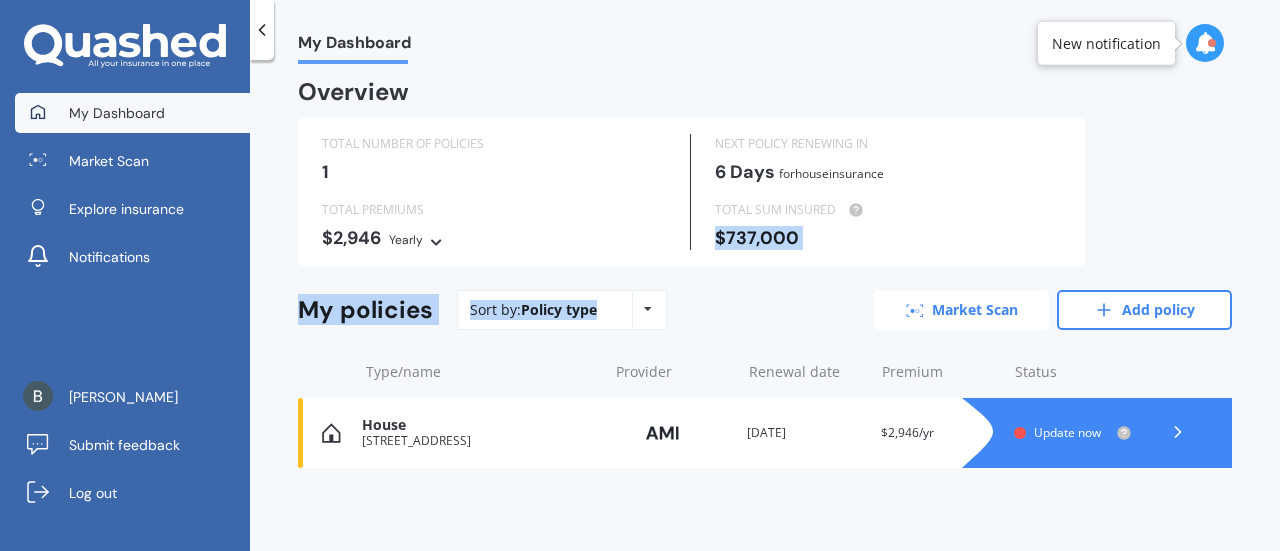drag, startPoint x: 856, startPoint y: 207, endPoint x: 882, endPoint y: 304, distance: 100.4241 